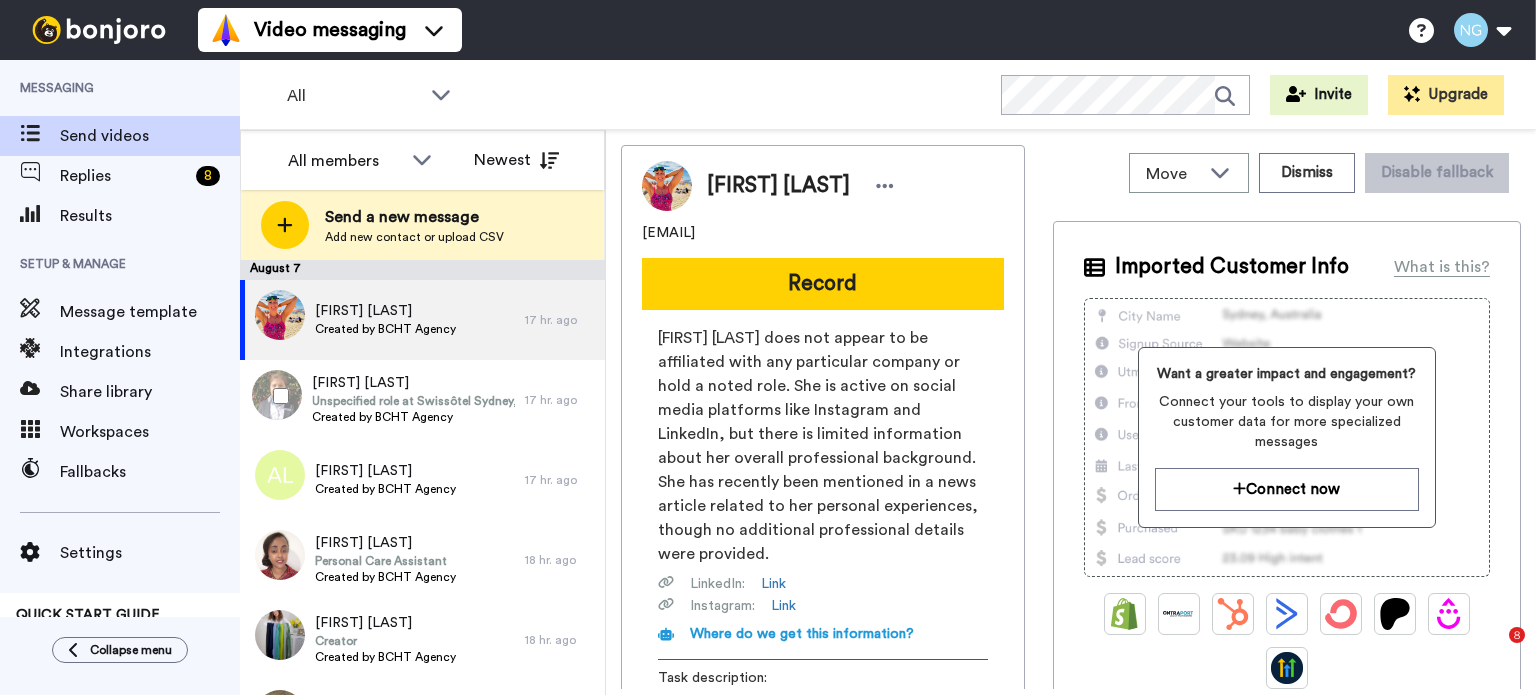 scroll, scrollTop: 0, scrollLeft: 0, axis: both 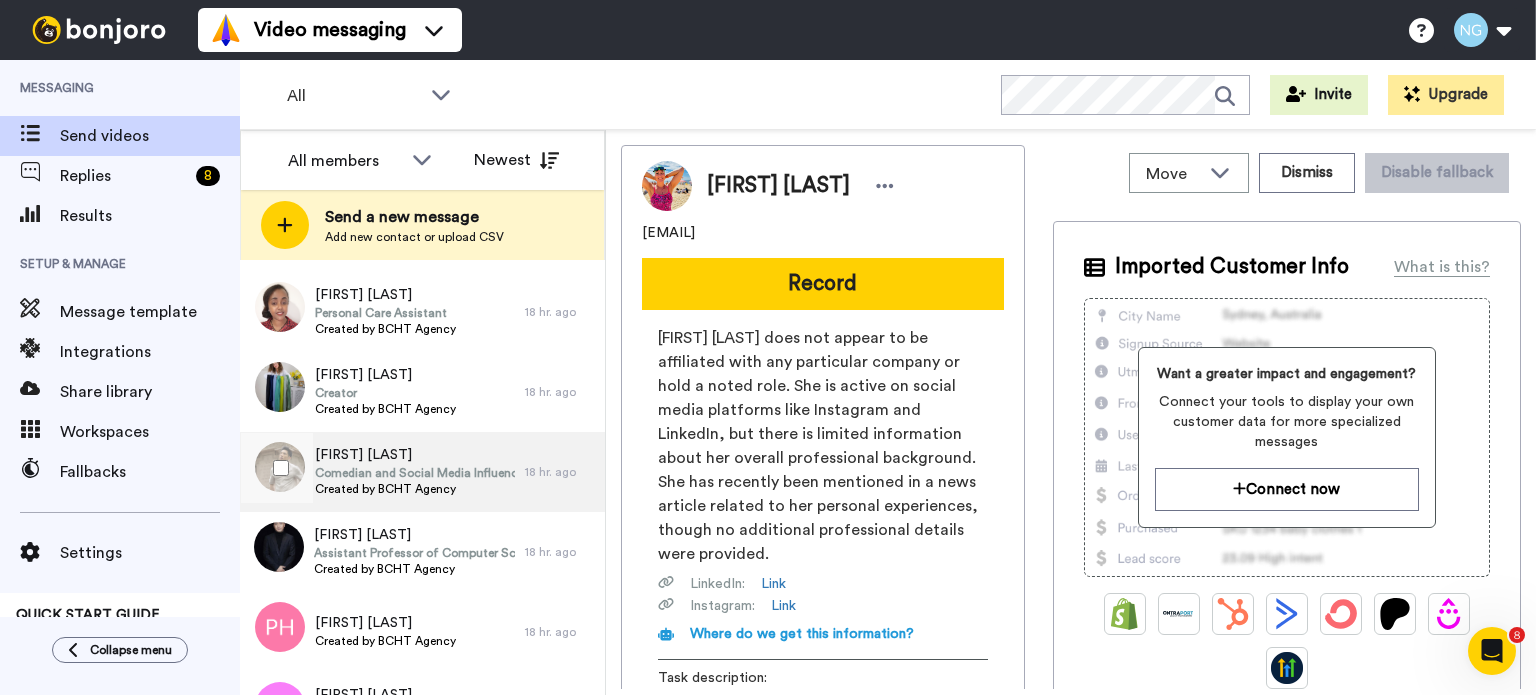 click on "Peter Nguyen Comedian and Social Media Influencer Created by BCHT Agency" at bounding box center [382, 472] 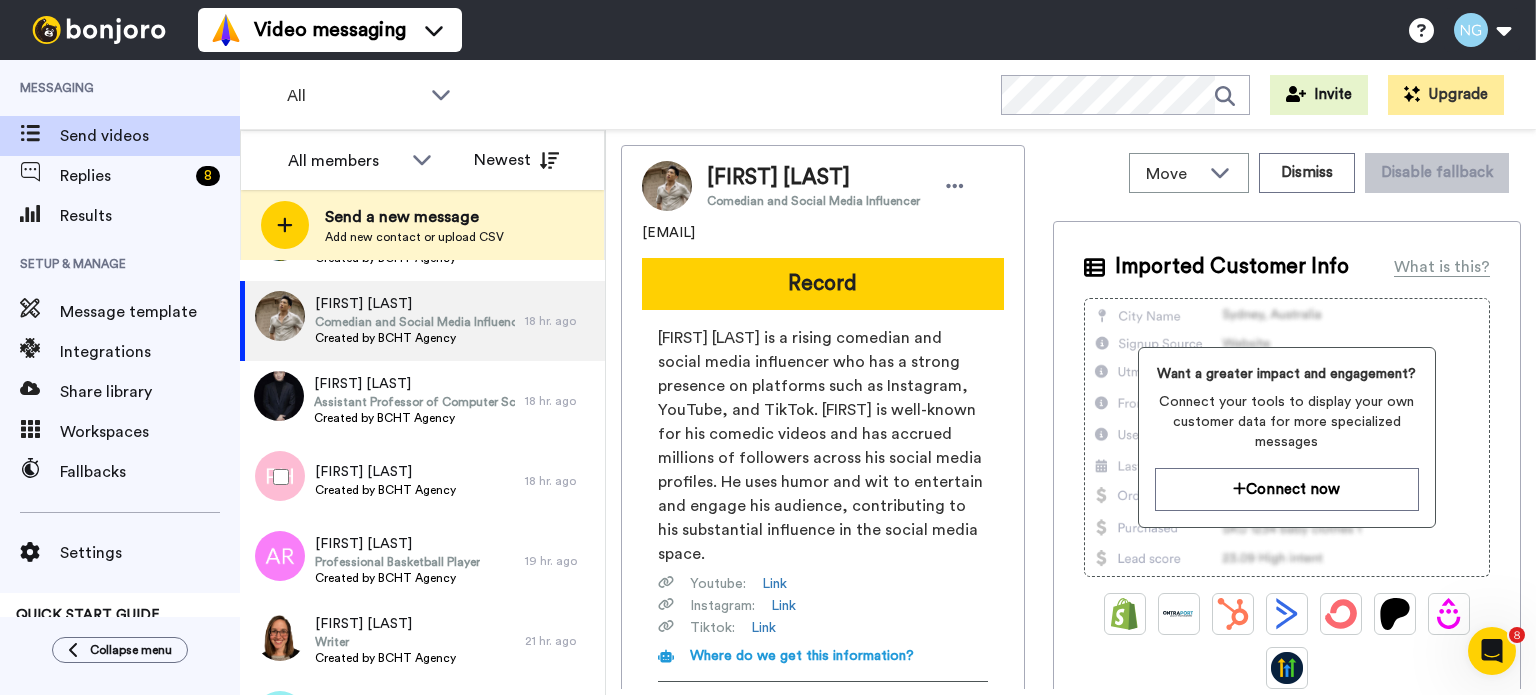 scroll, scrollTop: 406, scrollLeft: 0, axis: vertical 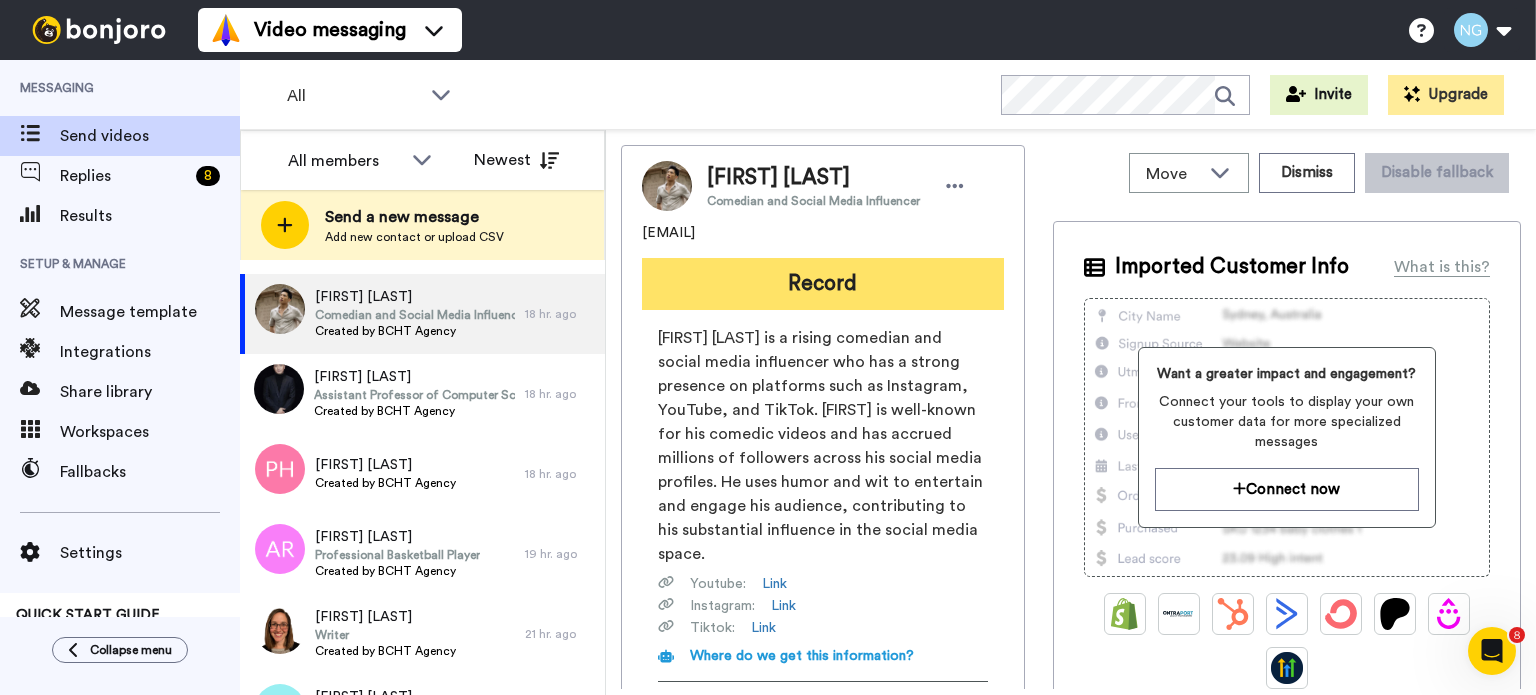 click on "Record" at bounding box center (823, 284) 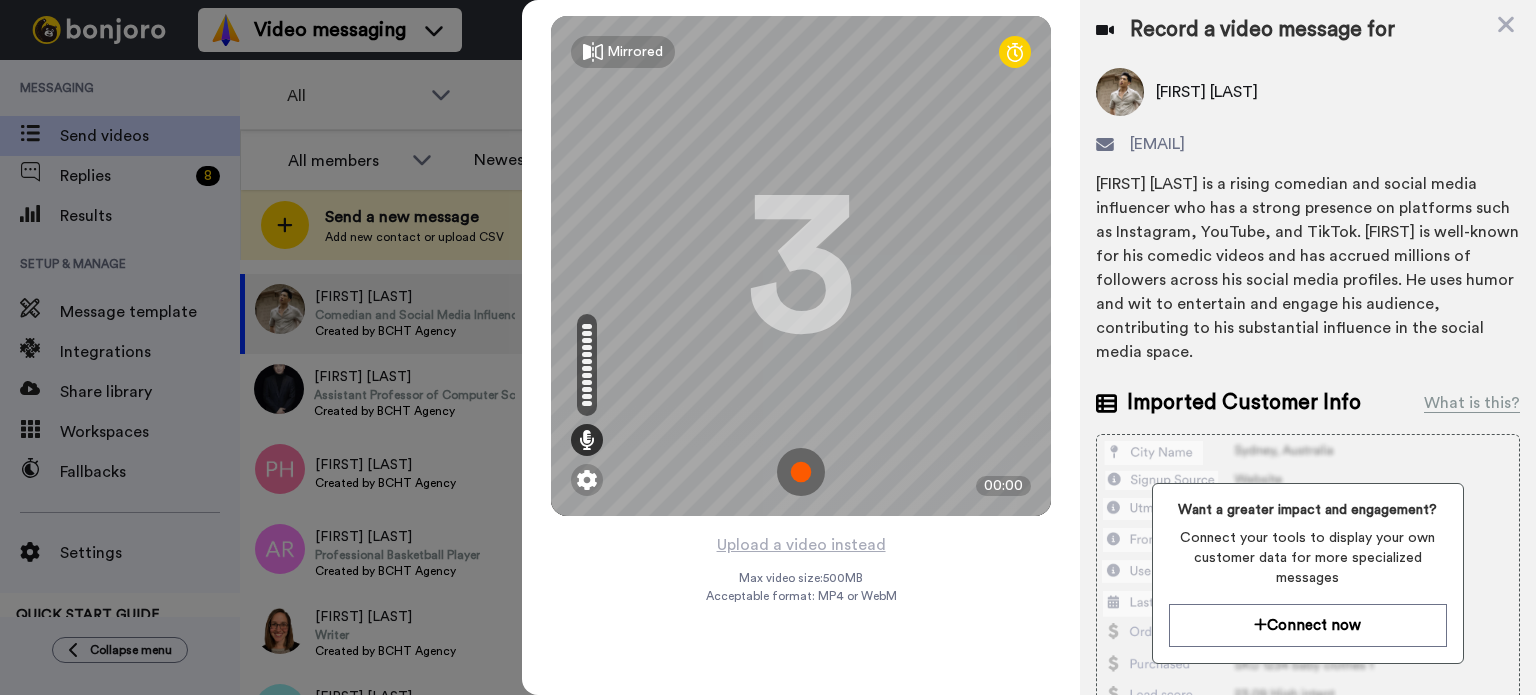 click at bounding box center [801, 472] 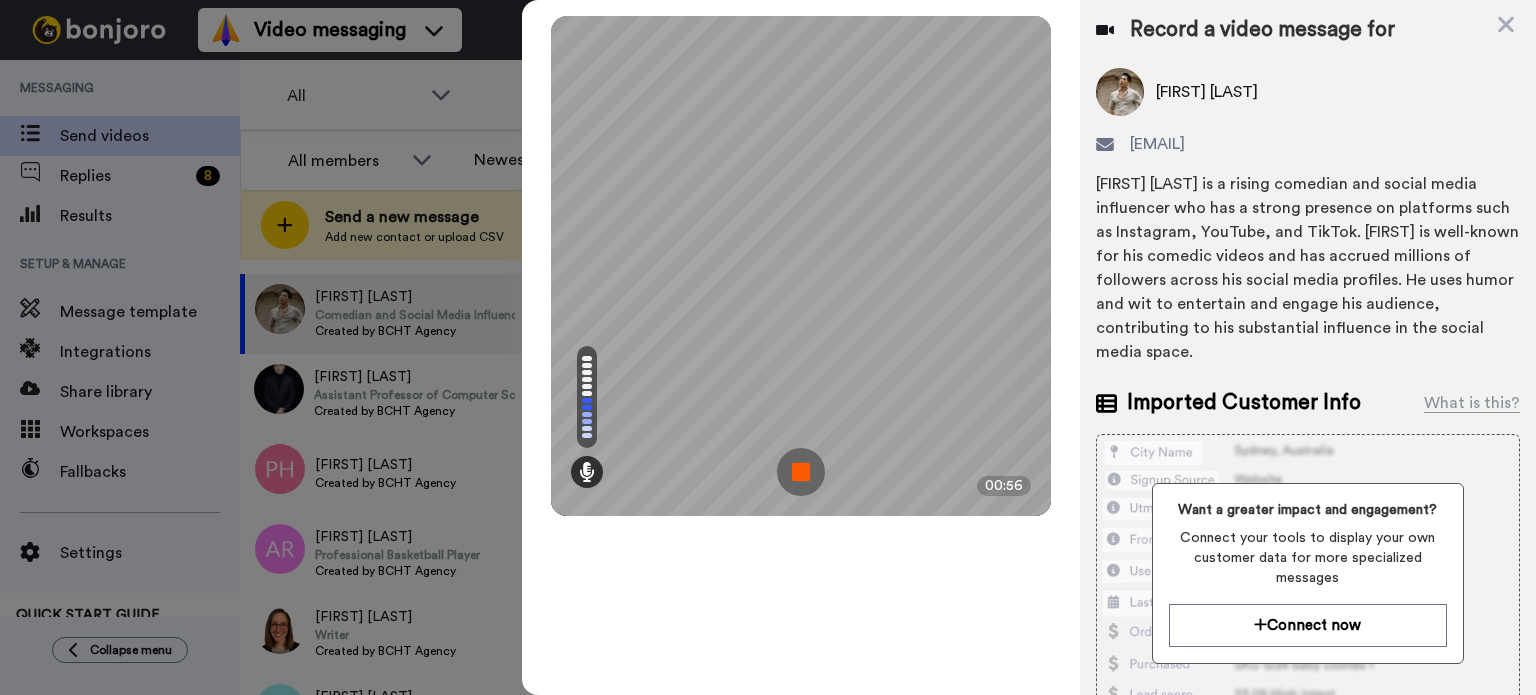 click at bounding box center [801, 472] 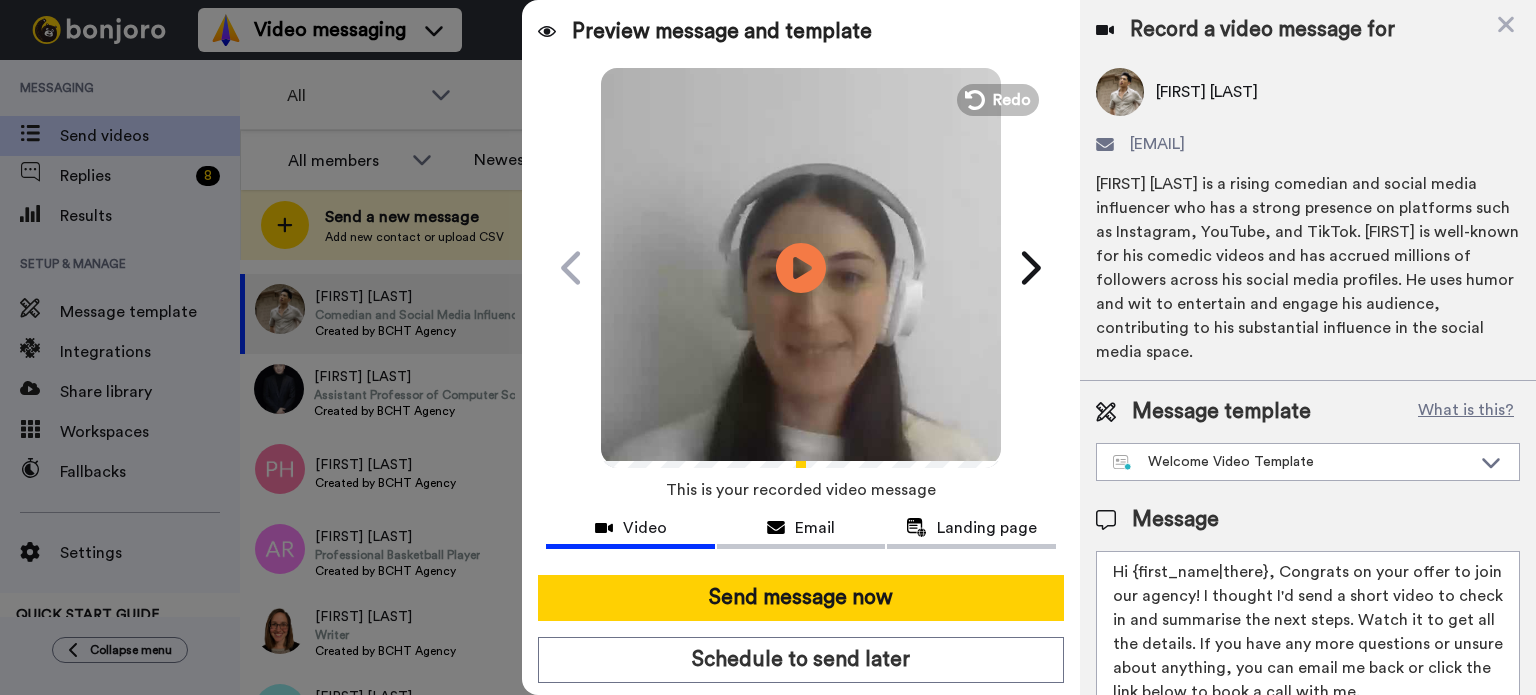 click at bounding box center [801, 265] 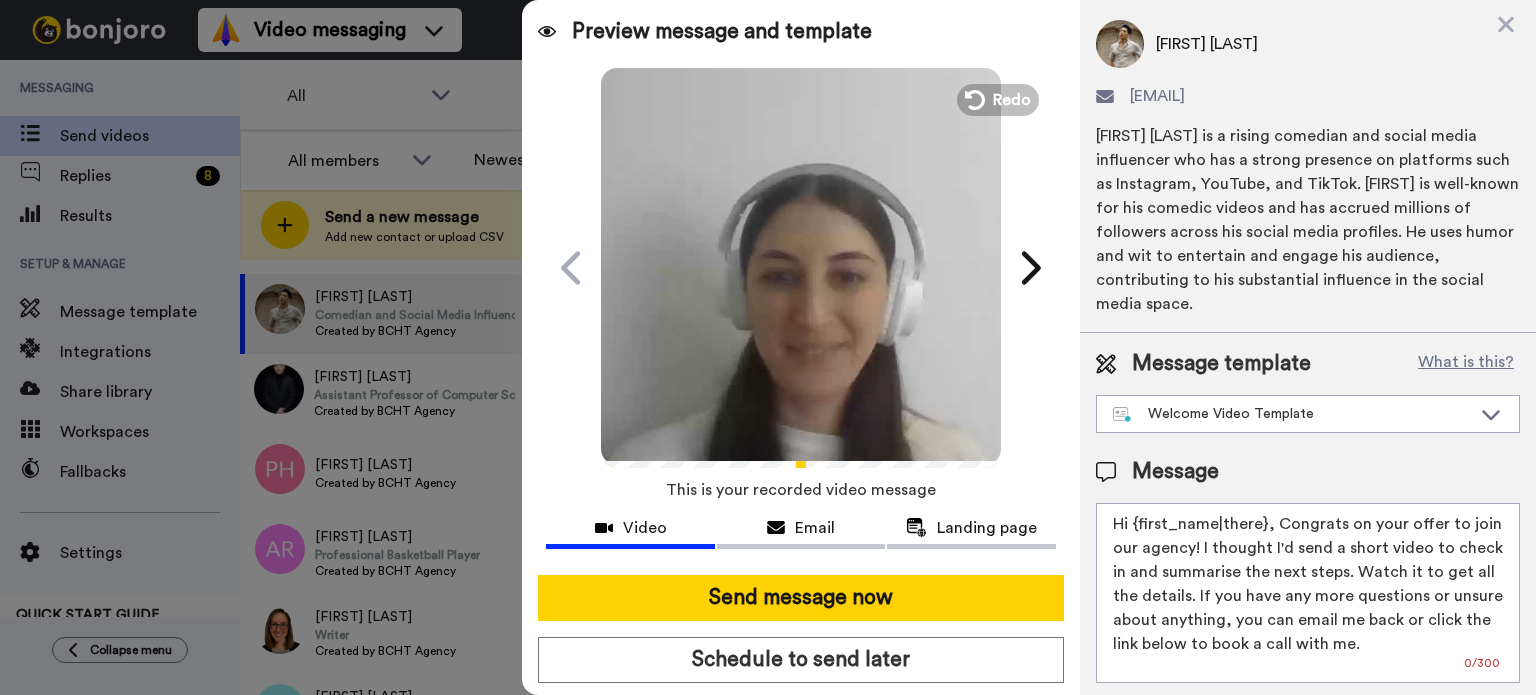scroll, scrollTop: 51, scrollLeft: 0, axis: vertical 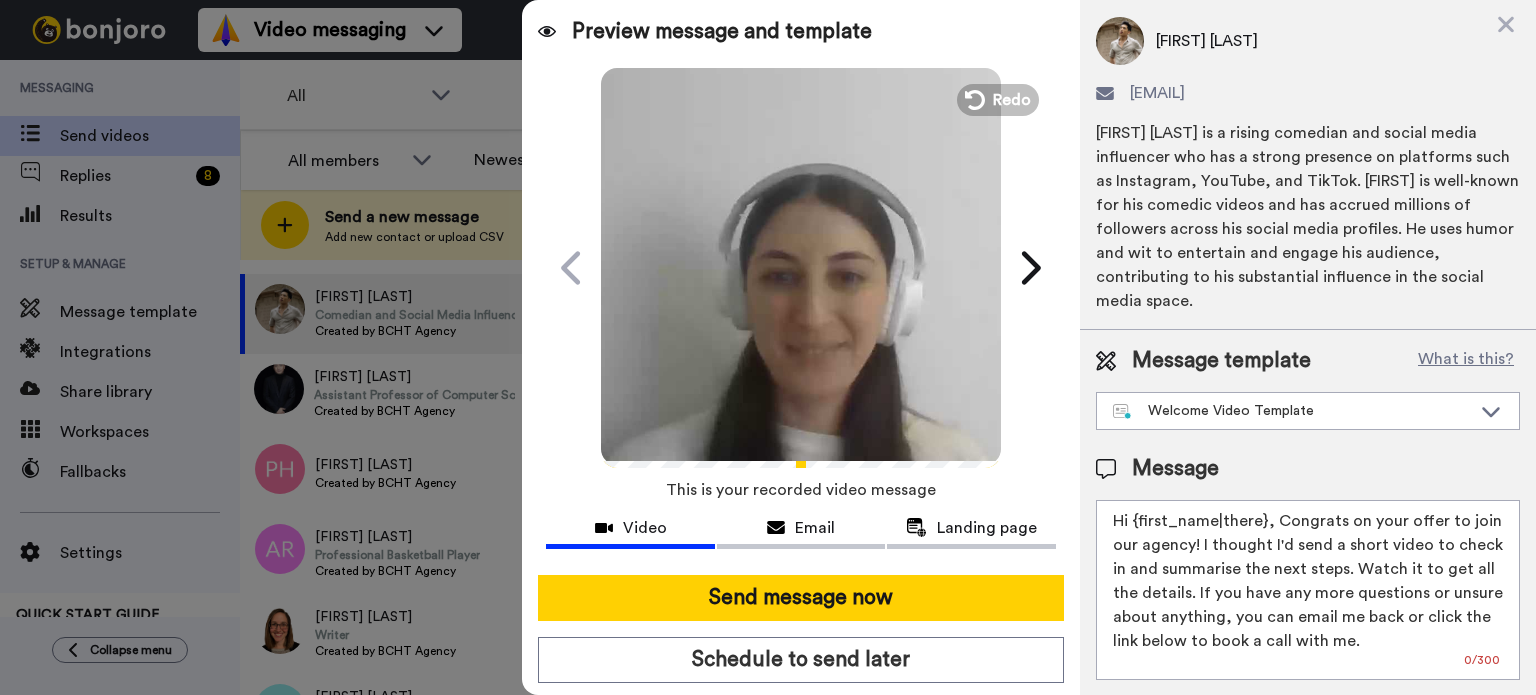 drag, startPoint x: 1135, startPoint y: 526, endPoint x: 1261, endPoint y: 521, distance: 126.09917 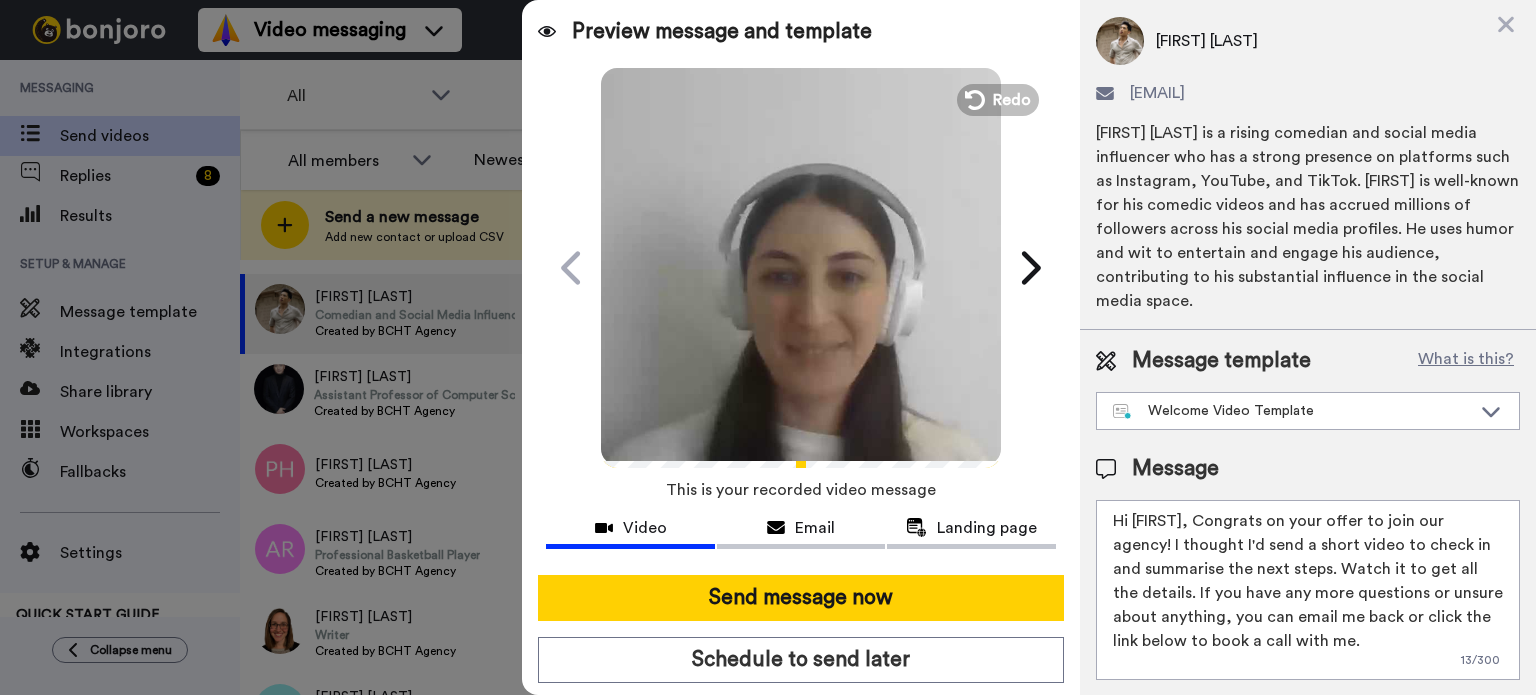 click on "Hi Peter, Congrats on your offer to join our agency! I thought I'd send a short video to check in and summarise the next steps. Watch it to get all the details. If you have any more questions or unsure about anything, you can email me back or click the link below to book a call with me." at bounding box center (1308, 590) 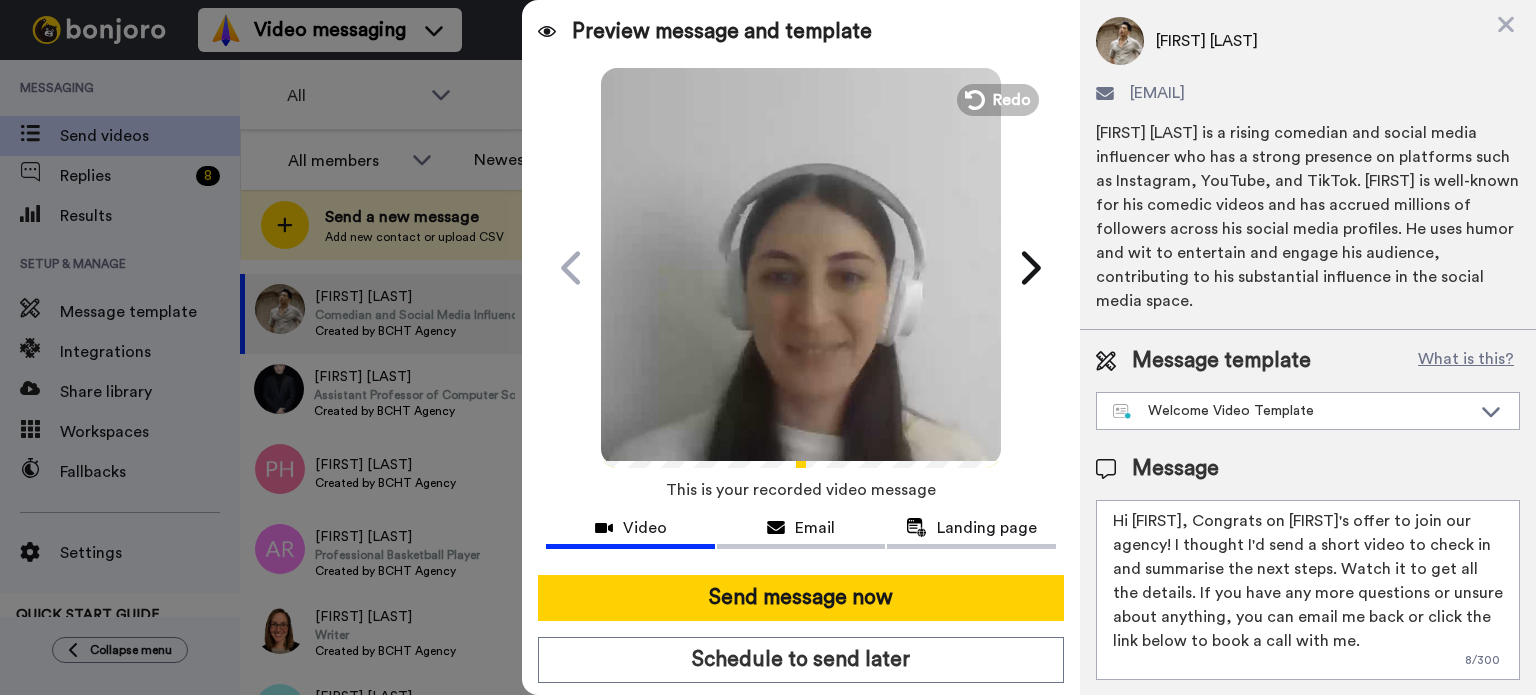 type on "Hi Peter, Congrats on Quintin's offer to join our agency! I thought I'd send a short video to check in and summarise the next steps. Watch it to get all the details. If you have any more questions or unsure about anything, you can email me back or click the link below to book a call with me." 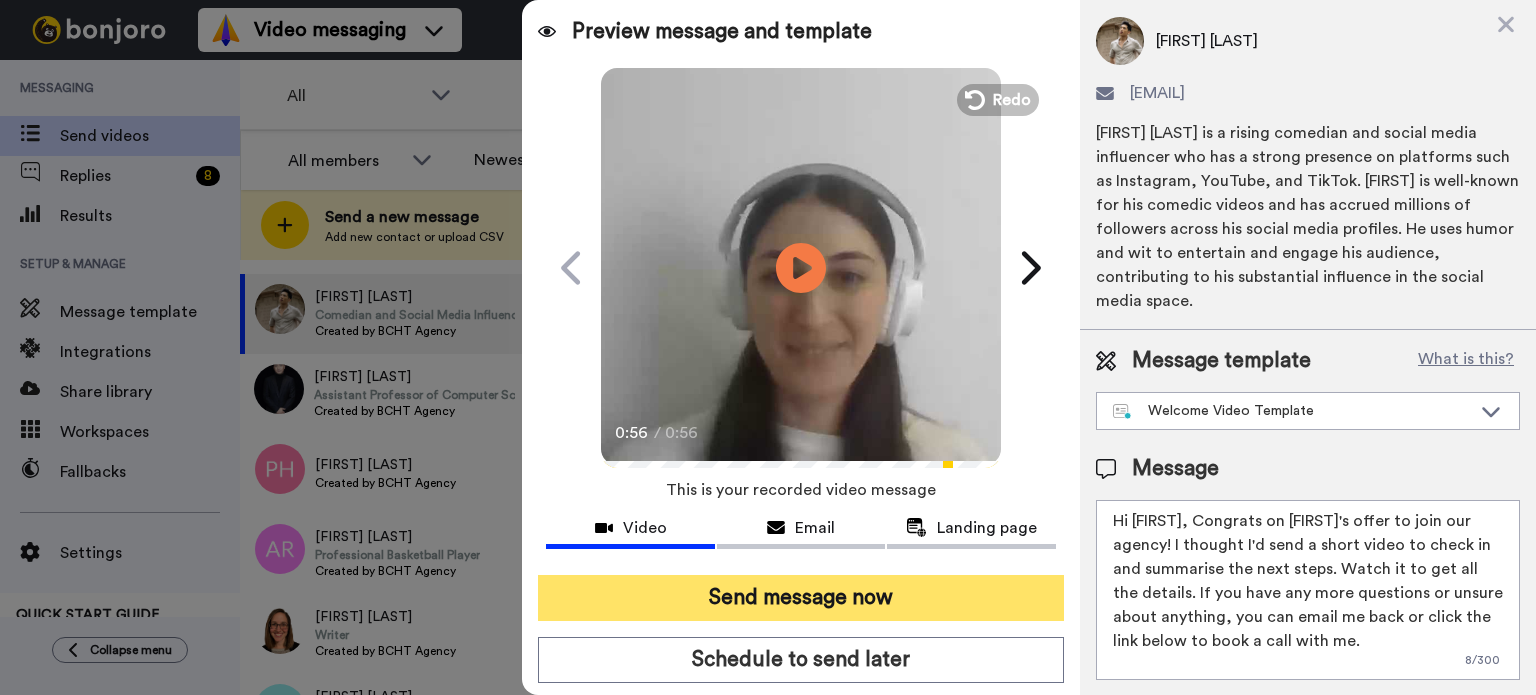 click on "Send message now" at bounding box center (801, 598) 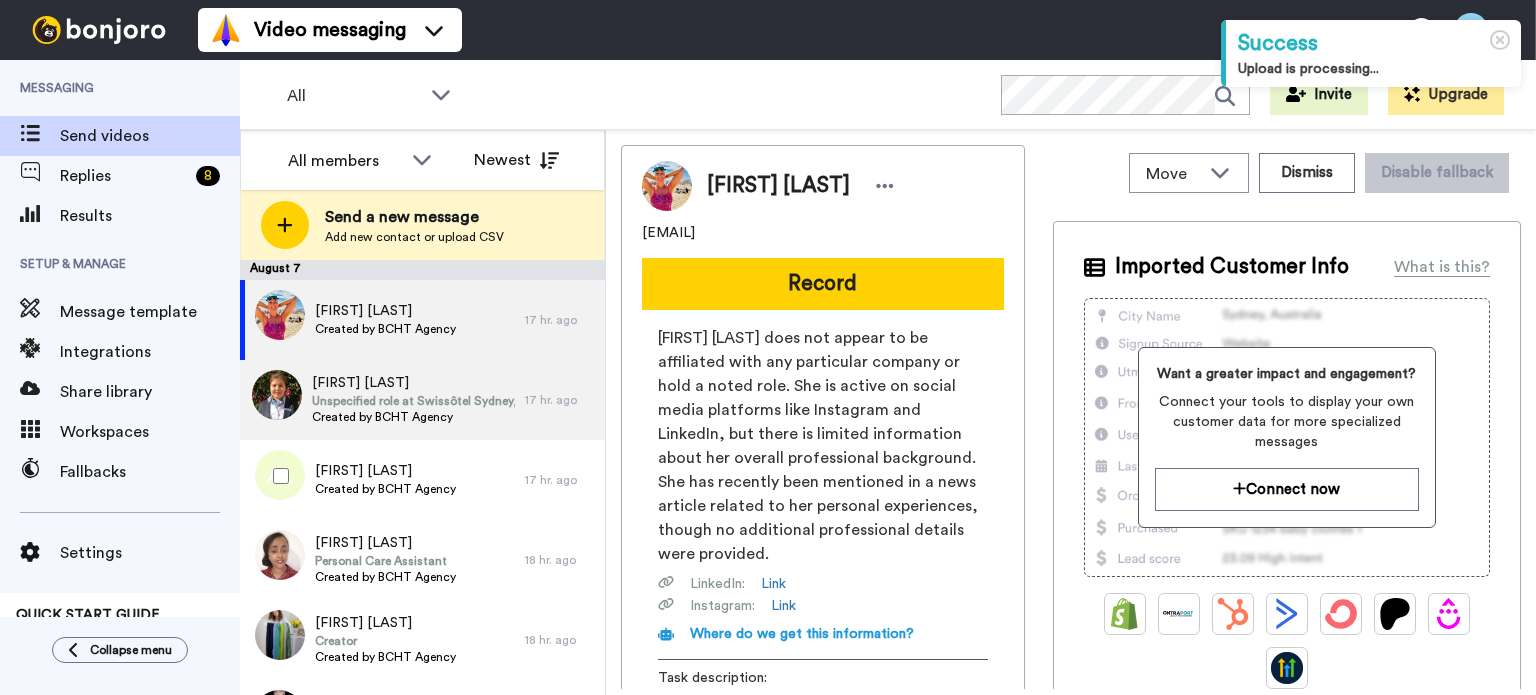 scroll, scrollTop: 0, scrollLeft: 0, axis: both 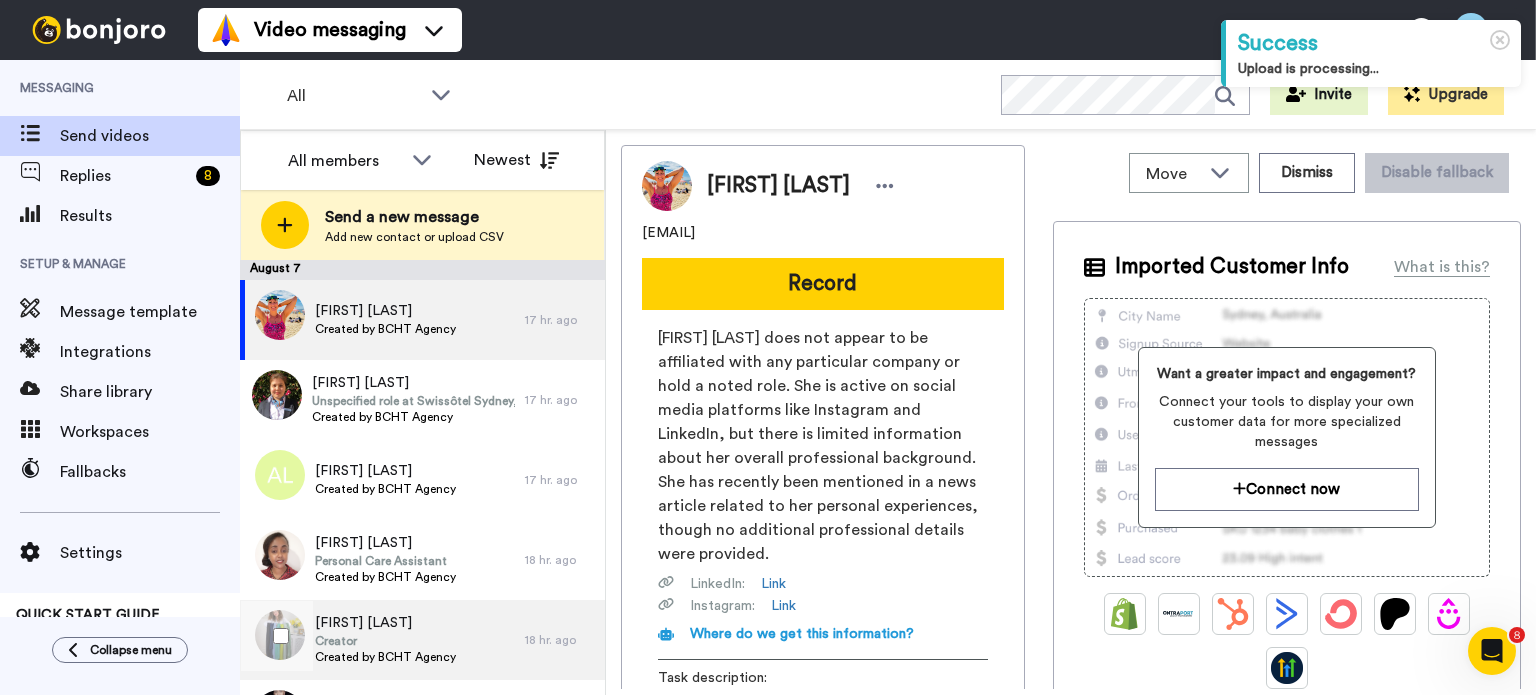 click on "Created by BCHT Agency" at bounding box center (385, 657) 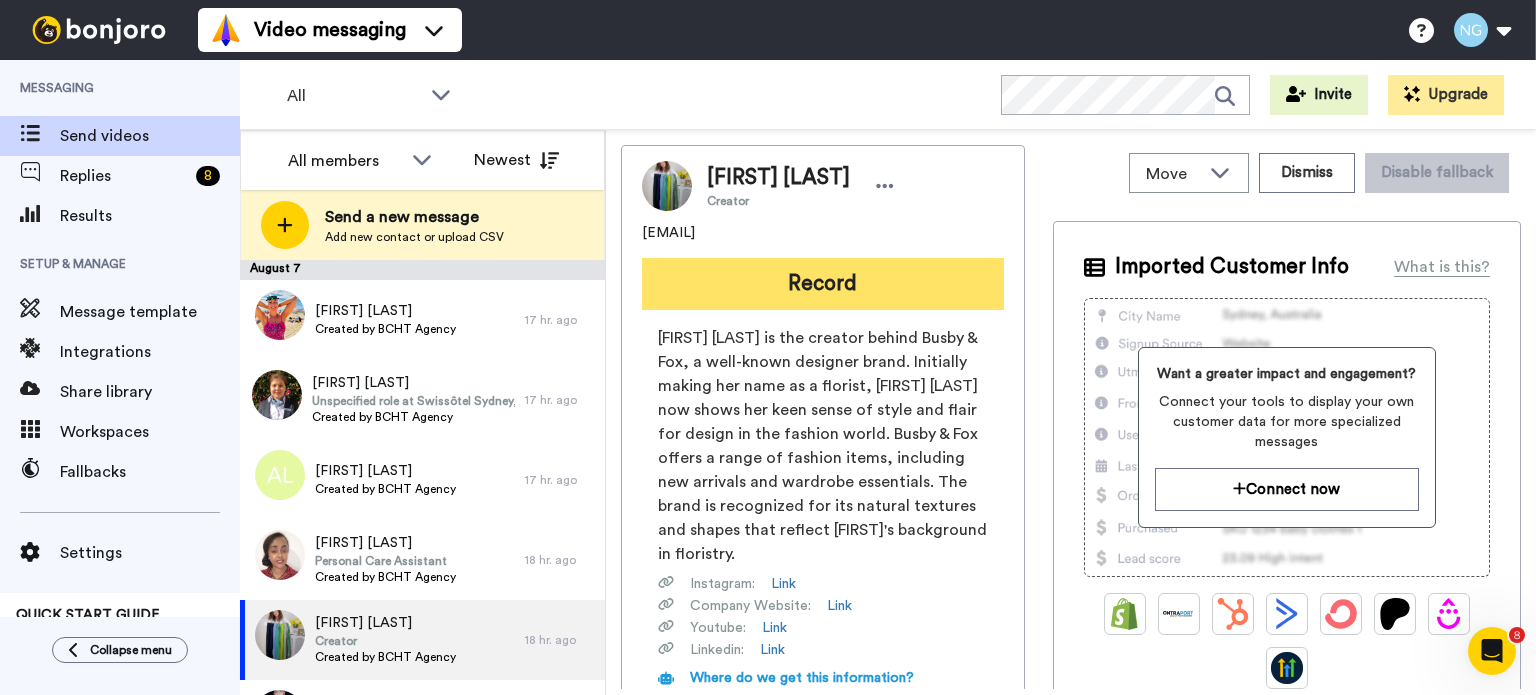 click on "Record" at bounding box center (823, 284) 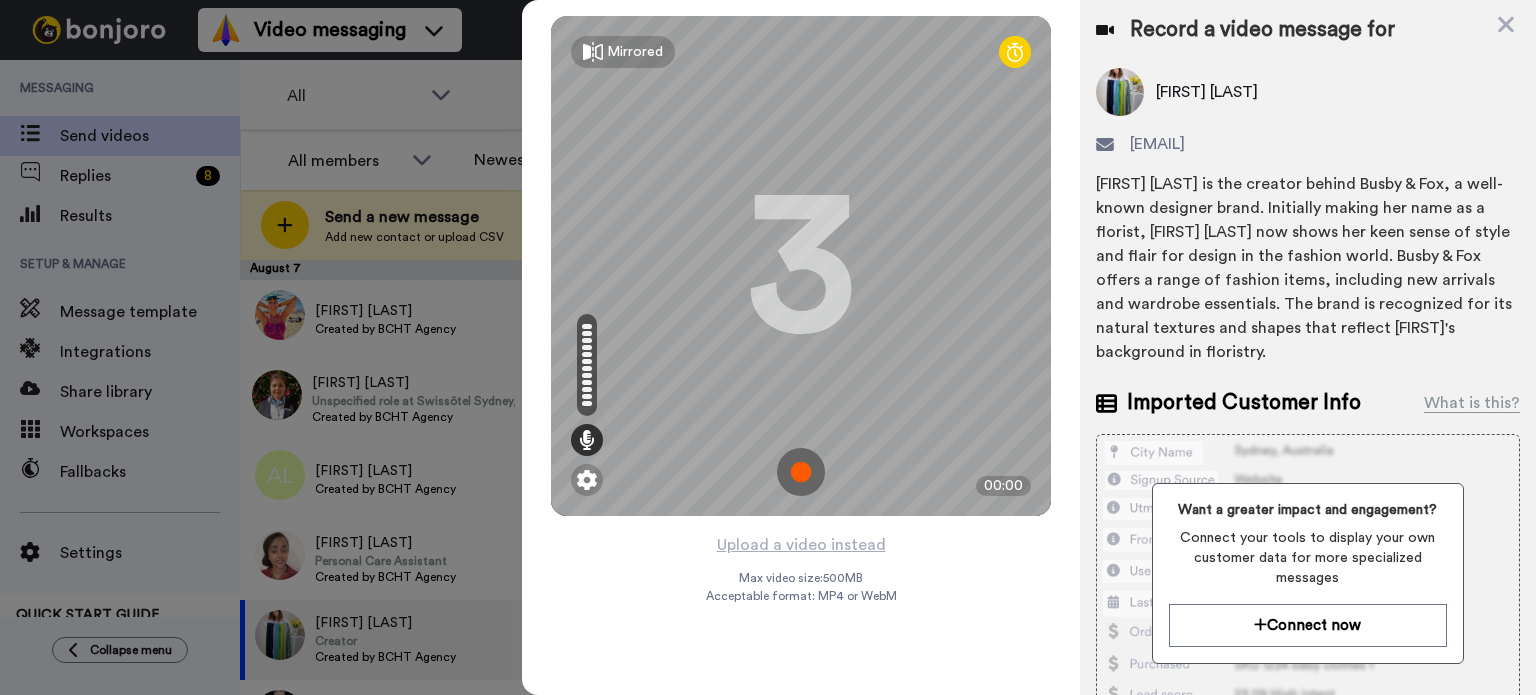 click at bounding box center (801, 472) 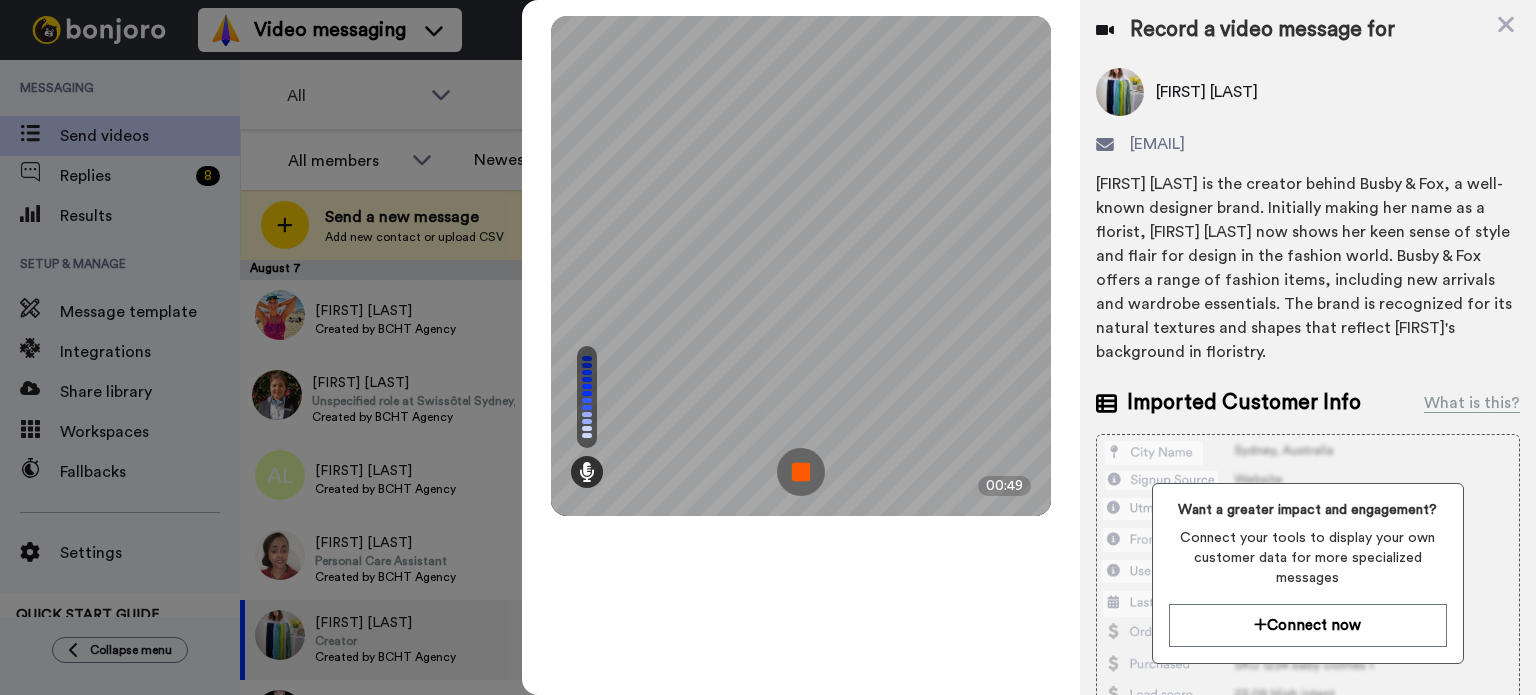 click at bounding box center [801, 472] 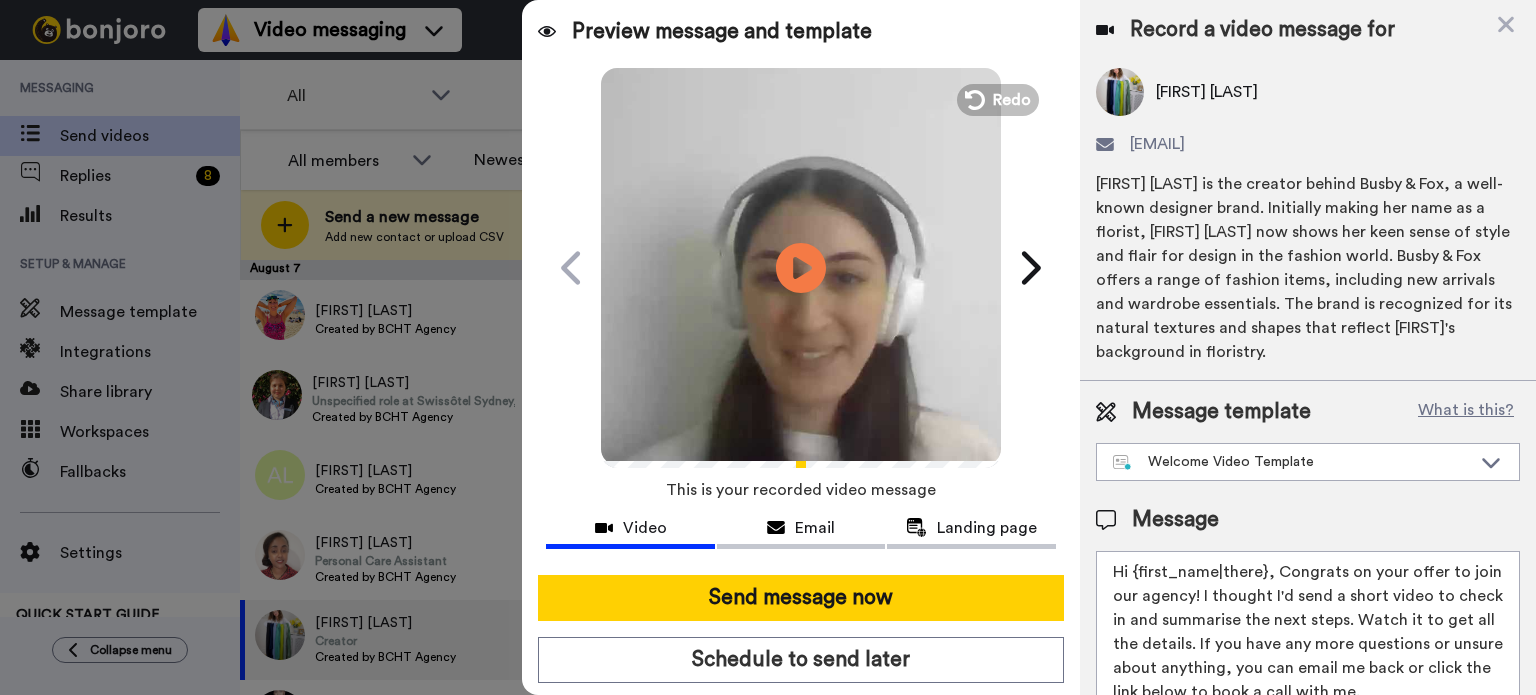 click at bounding box center (801, 265) 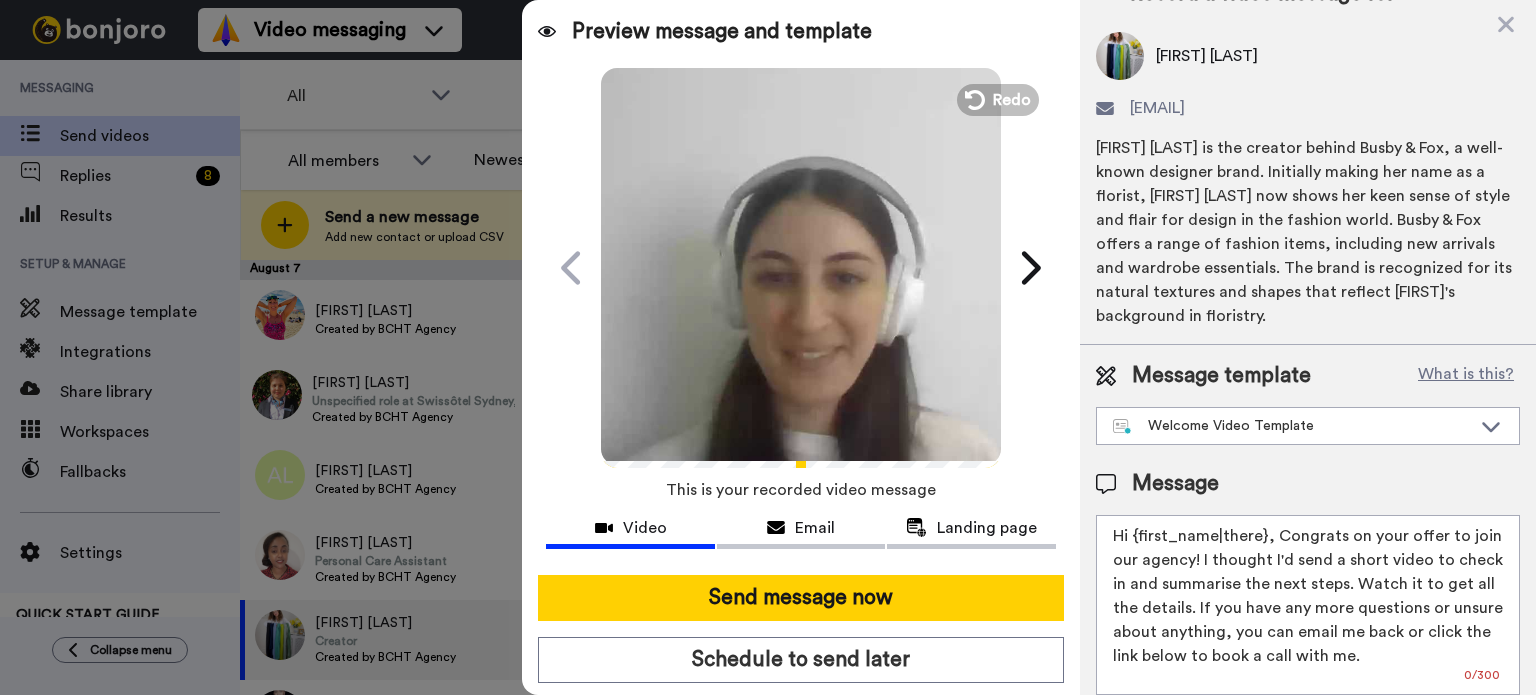 scroll, scrollTop: 51, scrollLeft: 0, axis: vertical 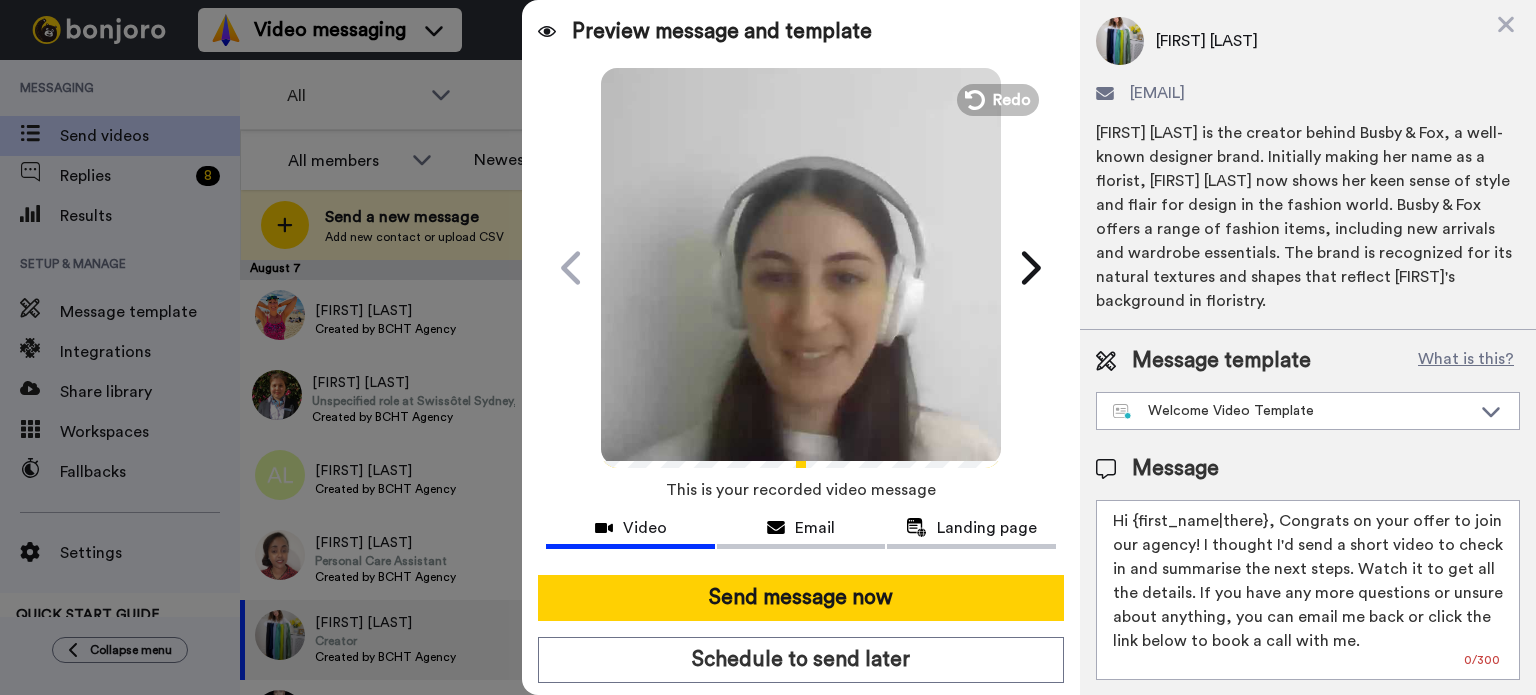 drag, startPoint x: 1134, startPoint y: 519, endPoint x: 1260, endPoint y: 523, distance: 126.06348 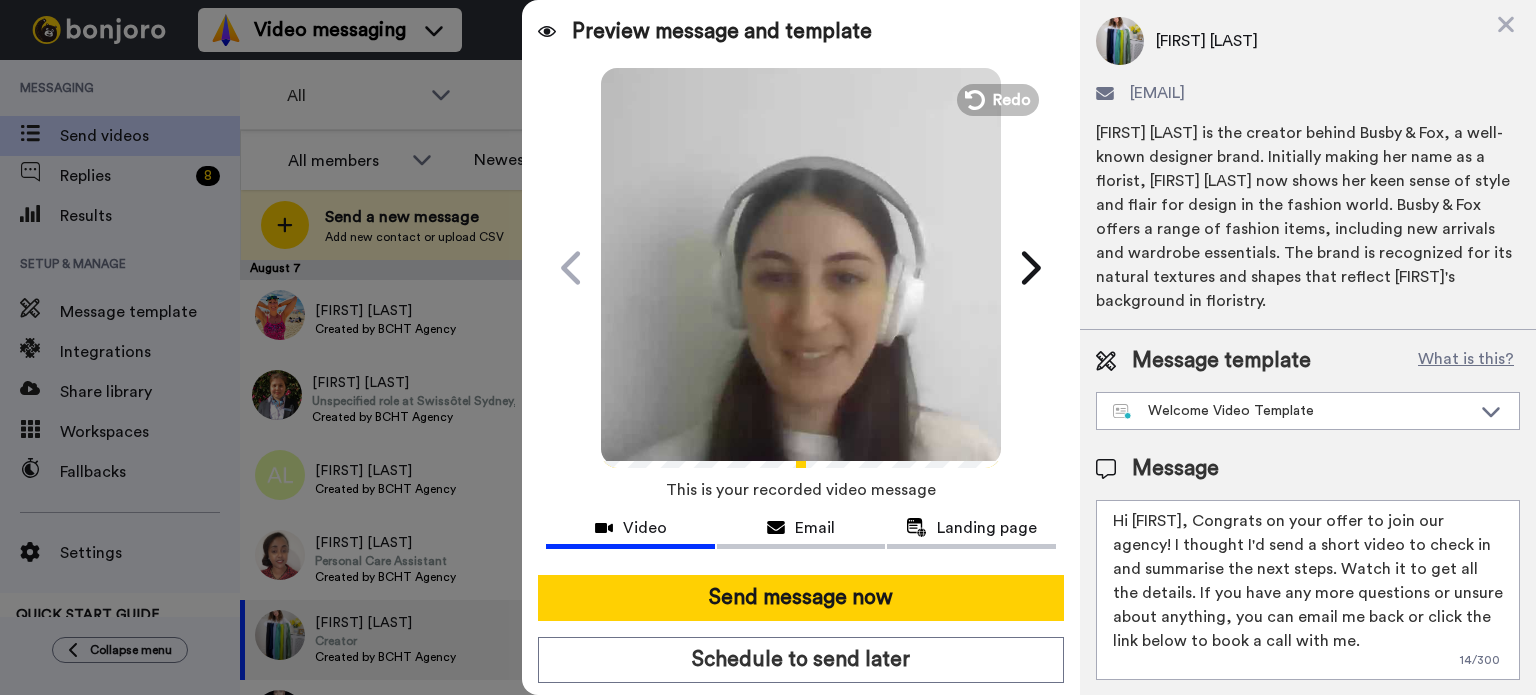 click on "Hi [FIRST], Congrats on your offer to join our agency! I thought I'd send a short video to check in and summarise the next steps. Watch it to get all the details. If you have any more questions or unsure about anything, you can email me back or click the link below to book a call with me." at bounding box center [1308, 590] 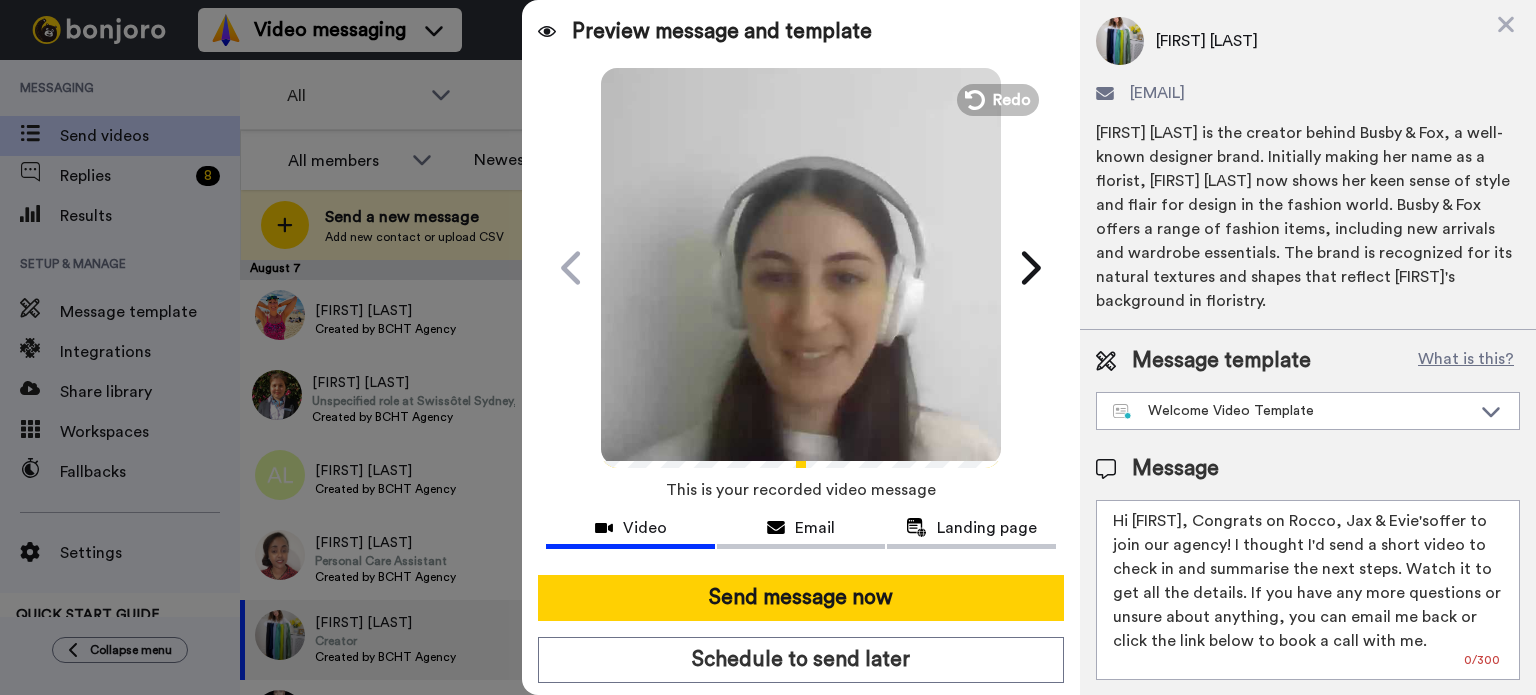 click on "Hi [FIRST], Congrats on Rocco, Jax & Evie'soffer to join our agency! I thought I'd send a short video to check in and summarise the next steps. Watch it to get all the details. If you have any more questions or unsure about anything, you can email me back or click the link below to book a call with me." at bounding box center [1308, 590] 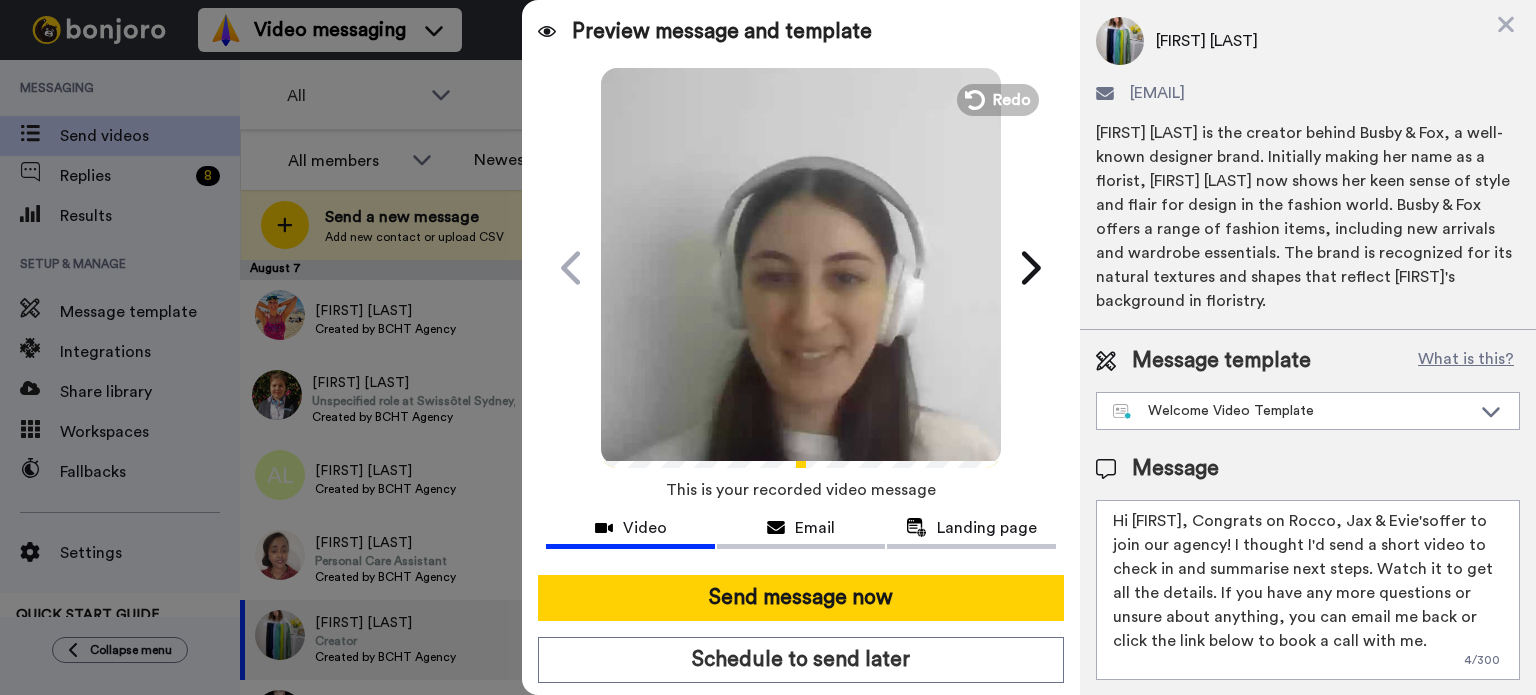 click on "Hi [FIRST], Congrats on Rocco, Jax & Evie'soffer to join our agency! I thought I'd send a short video to check in and summarise next steps. Watch it to get all the details. If you have any more questions or unsure about anything, you can email me back or click the link below to book a call with me." at bounding box center [1308, 590] 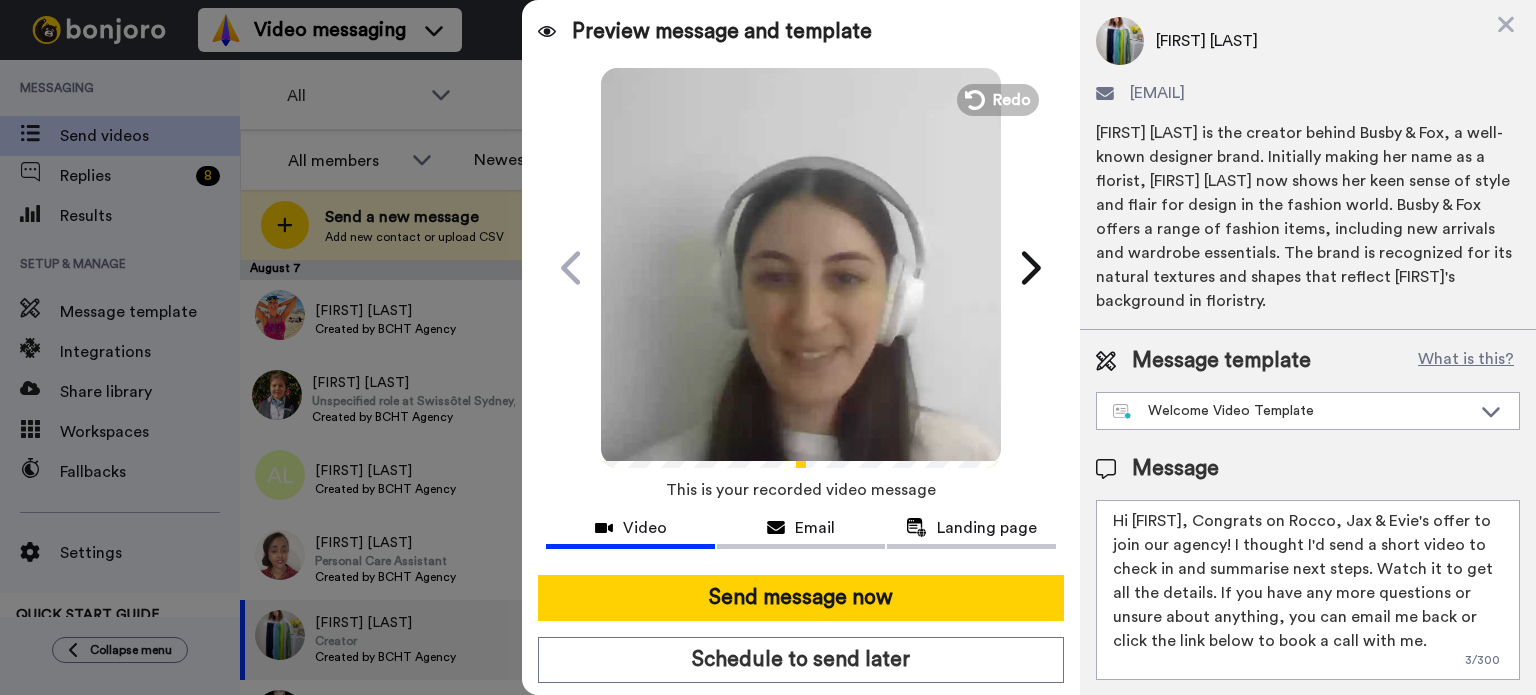 type on "Hi [FIRST], Congrats on Rocco, Jax & Evie's offer to join our agency! I thought I'd send a short video to check in and summarise next steps. Watch it to get all the details. If you have any more questions or unsure about anything, you can email me back or click the link below to book a call with me." 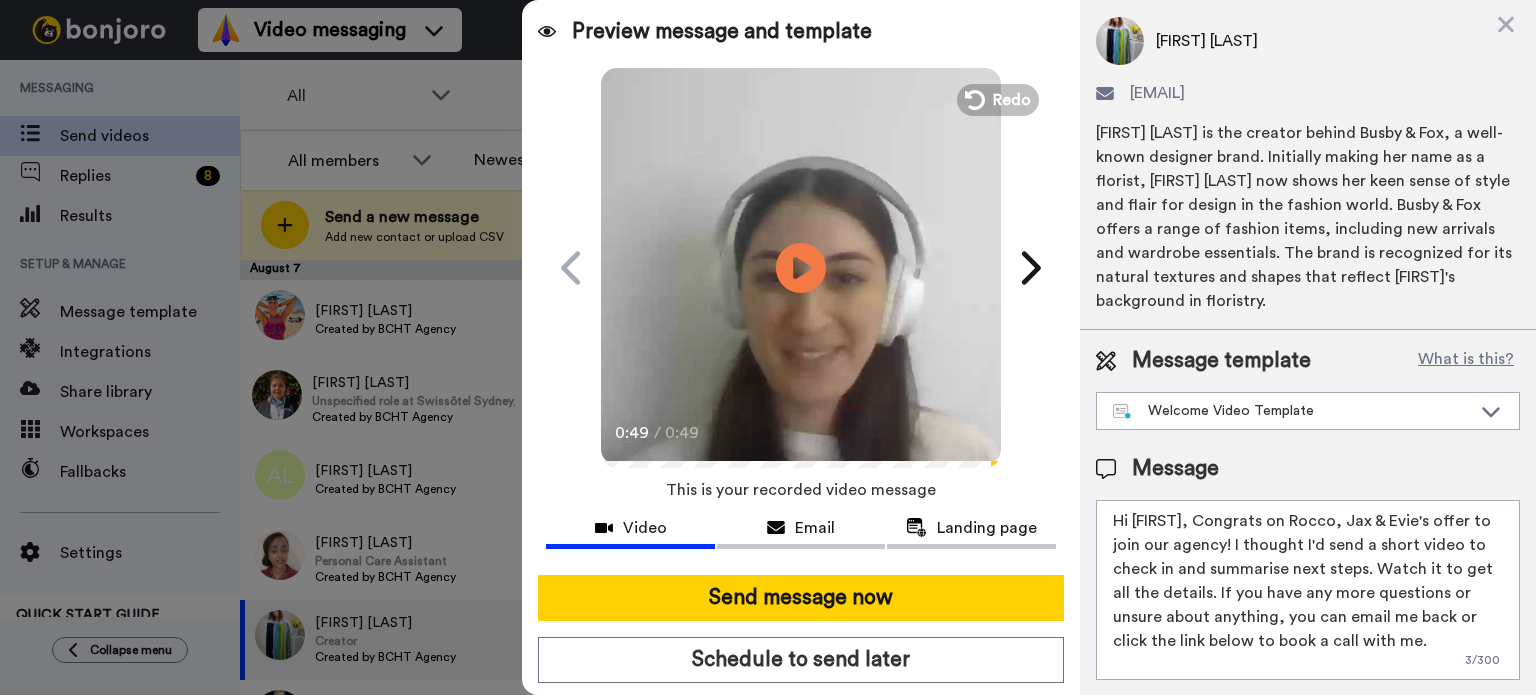 drag, startPoint x: 1276, startPoint y: 526, endPoint x: 1402, endPoint y: 528, distance: 126.01587 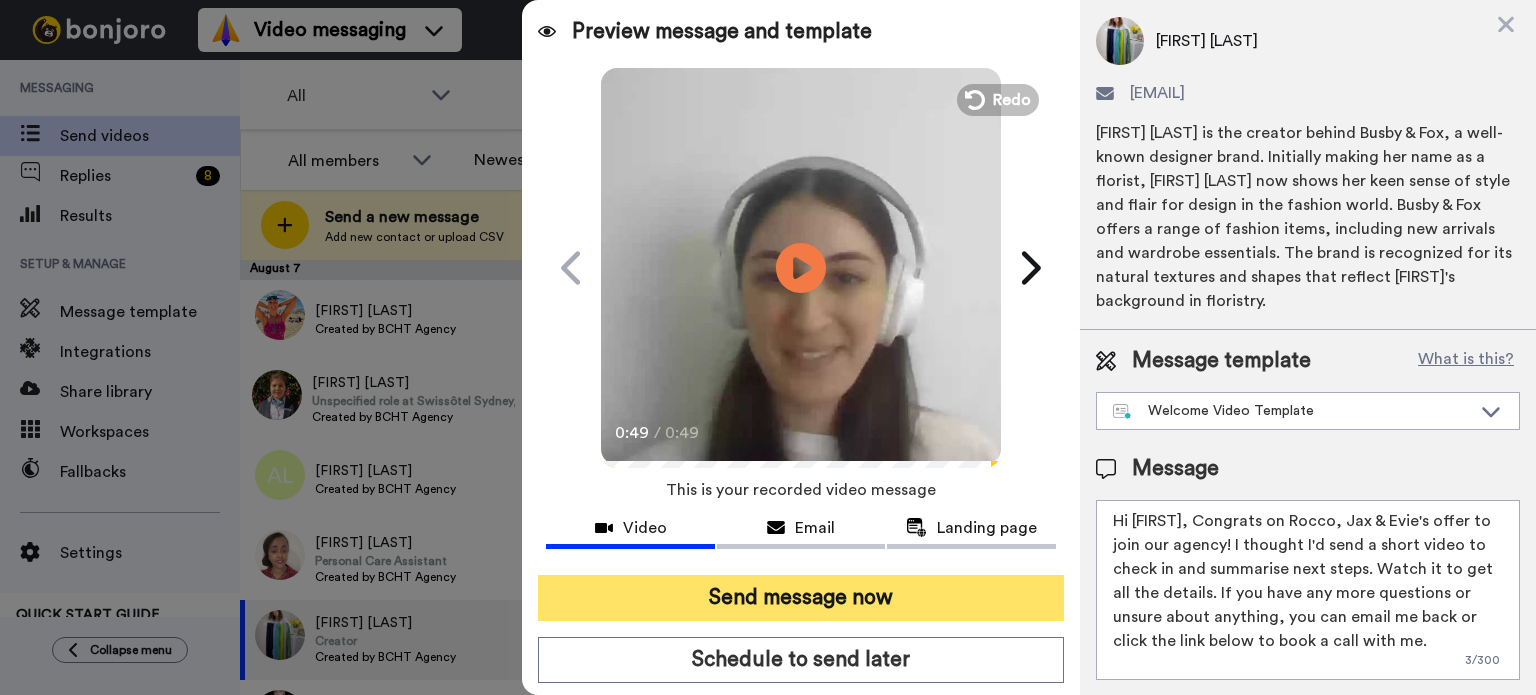 click on "Send message now" at bounding box center (801, 598) 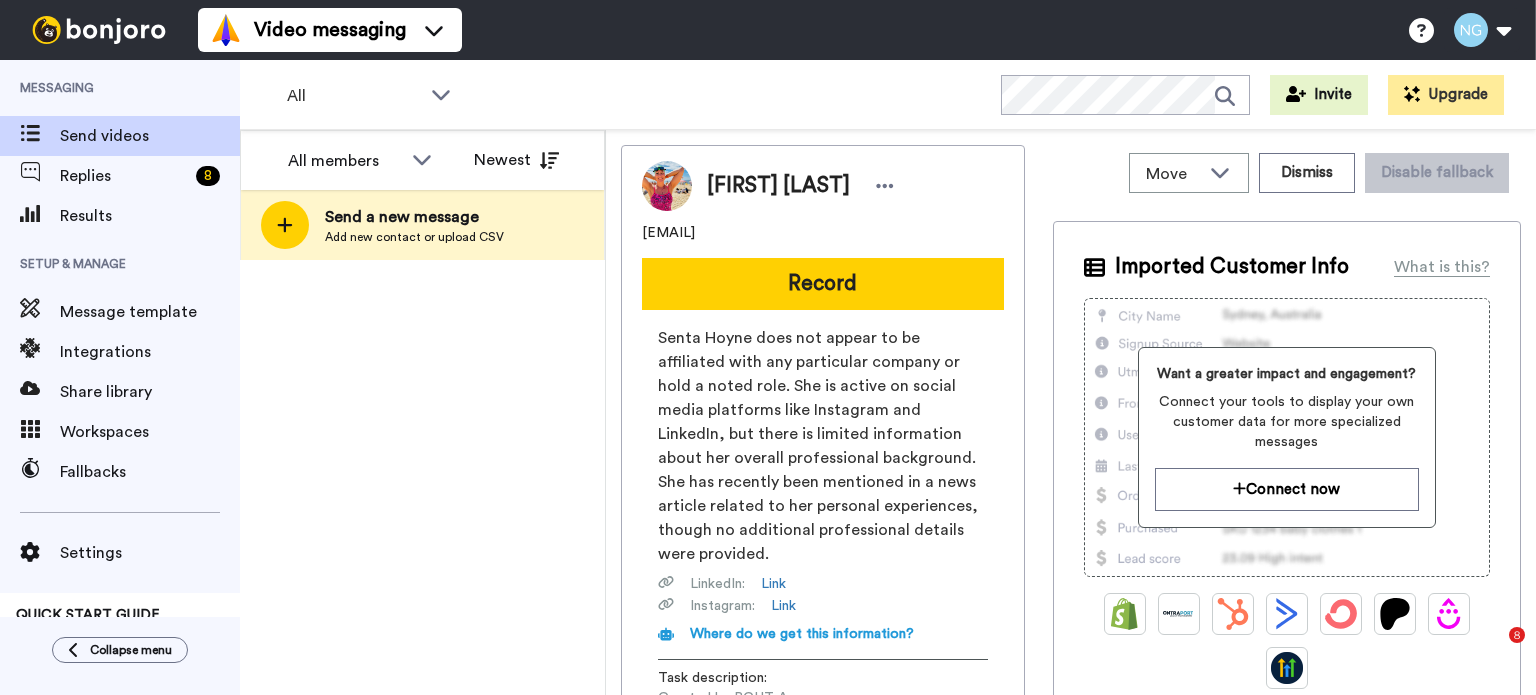 scroll, scrollTop: 0, scrollLeft: 0, axis: both 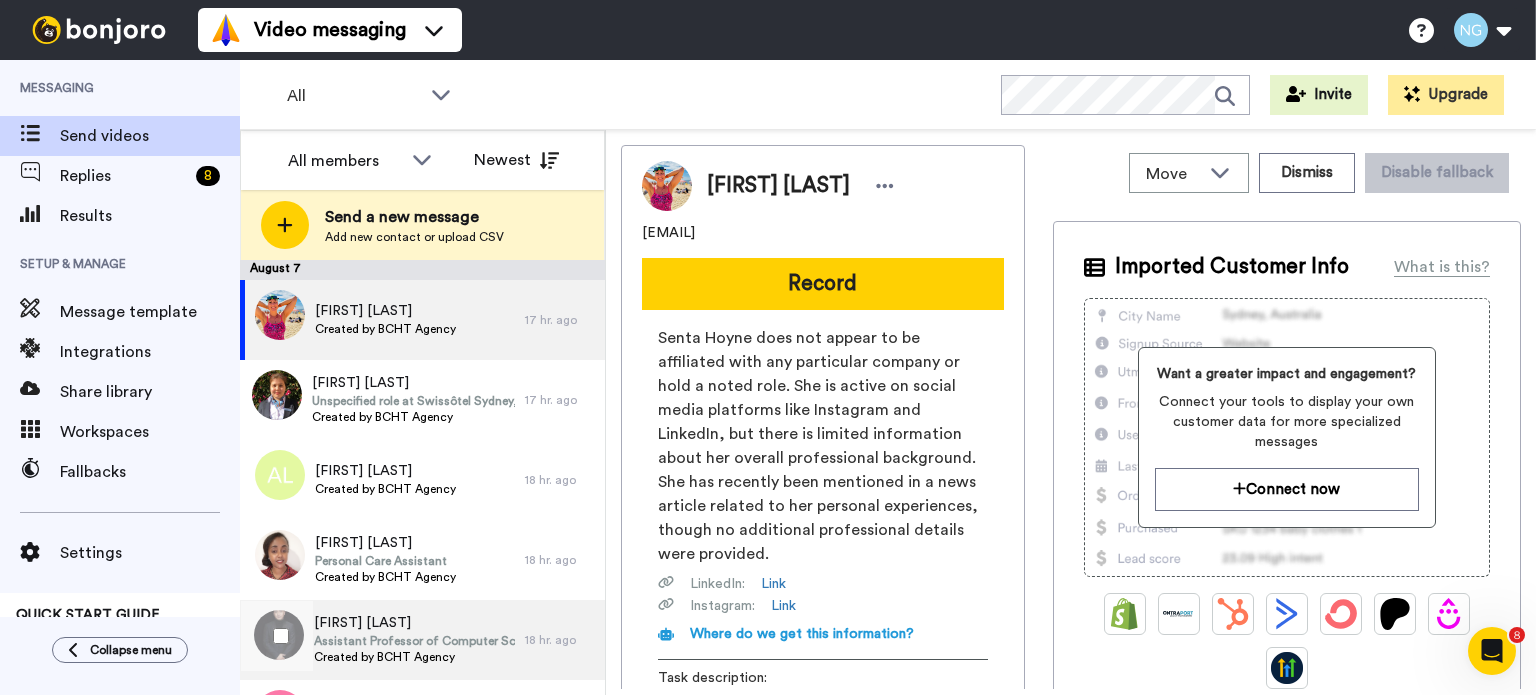 click on "[FIRST] [LAST]" at bounding box center [414, 623] 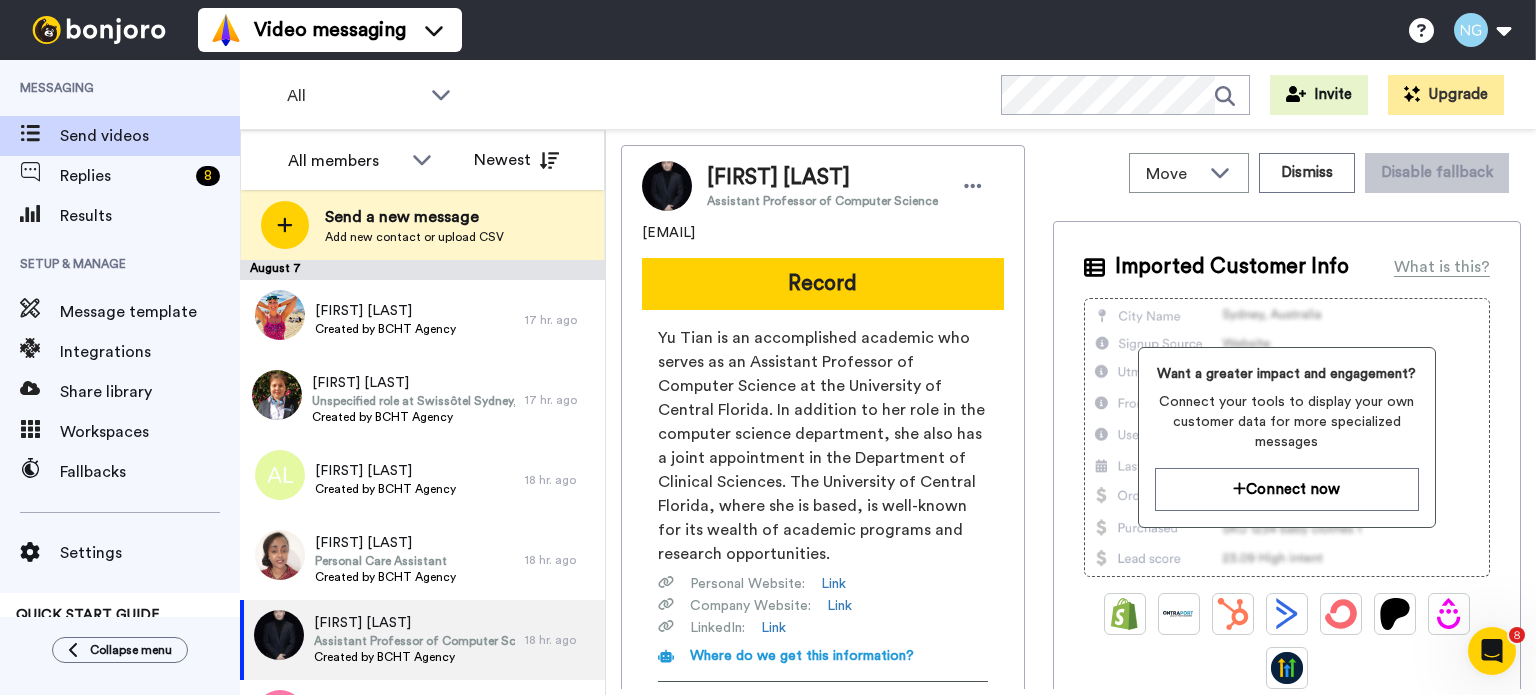 click on "Yu Tian is an accomplished academic who serves as an Assistant Professor of Computer Science at the University of Central Florida. In addition to her role in the computer science department, she also has a joint appointment in the Department of Clinical Sciences. The University of Central Florida, where she is based, is well-known for its wealth of academic programs and research opportunities." at bounding box center (823, 446) 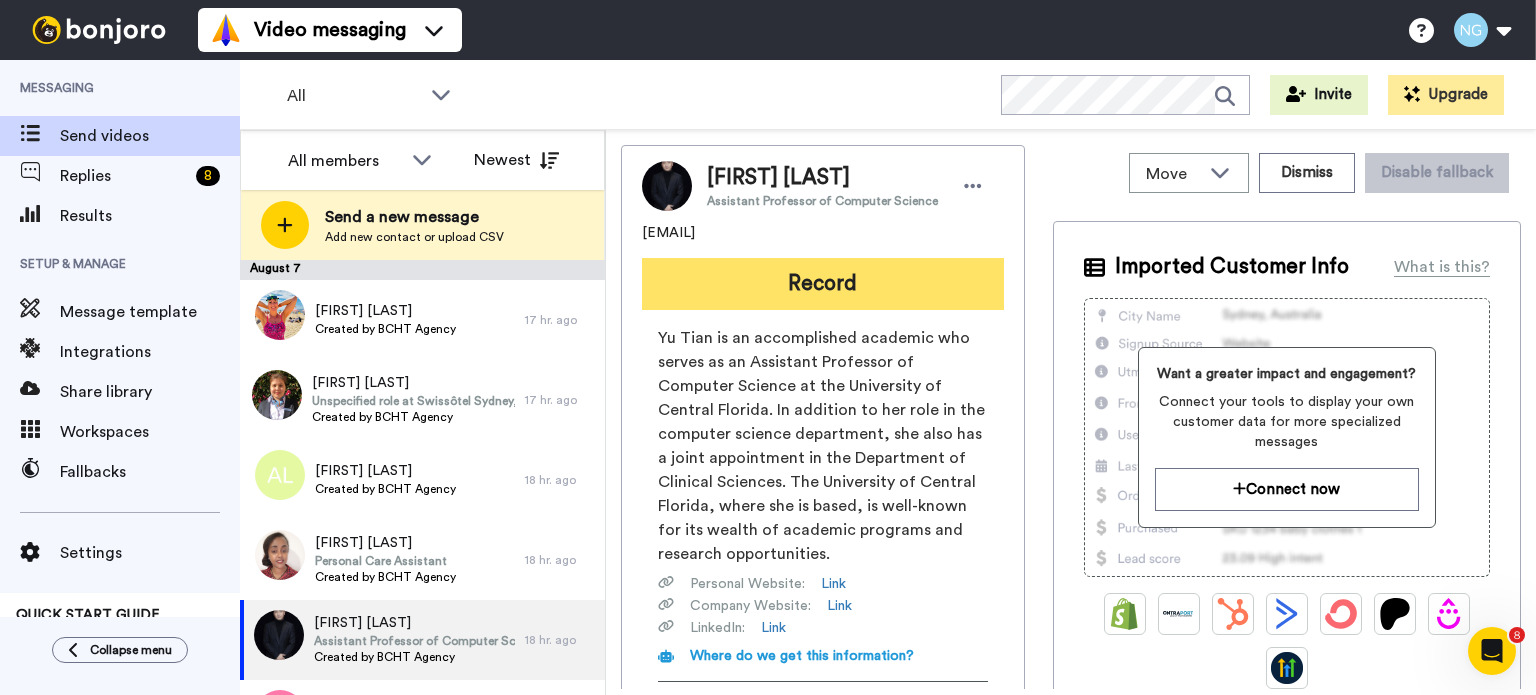 click on "Record" at bounding box center [823, 284] 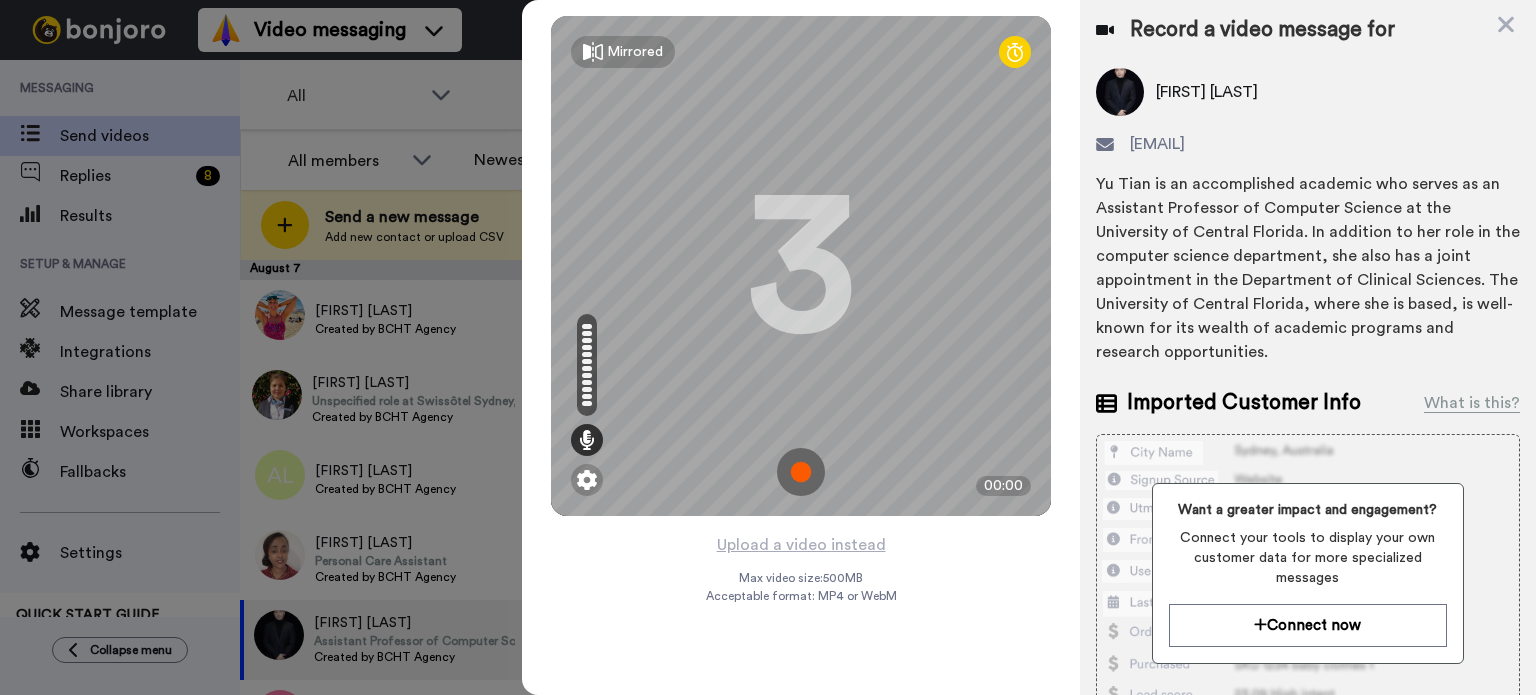 click at bounding box center [801, 472] 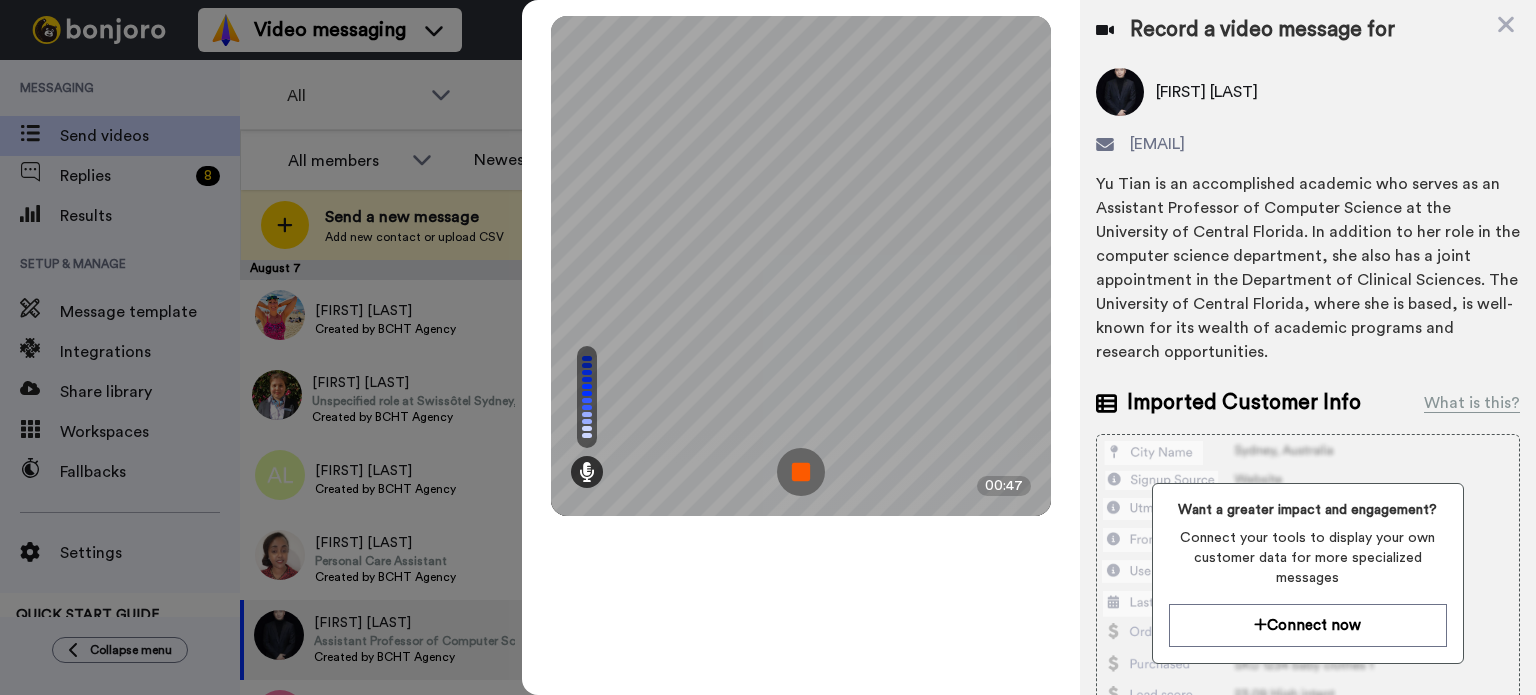 click at bounding box center (801, 472) 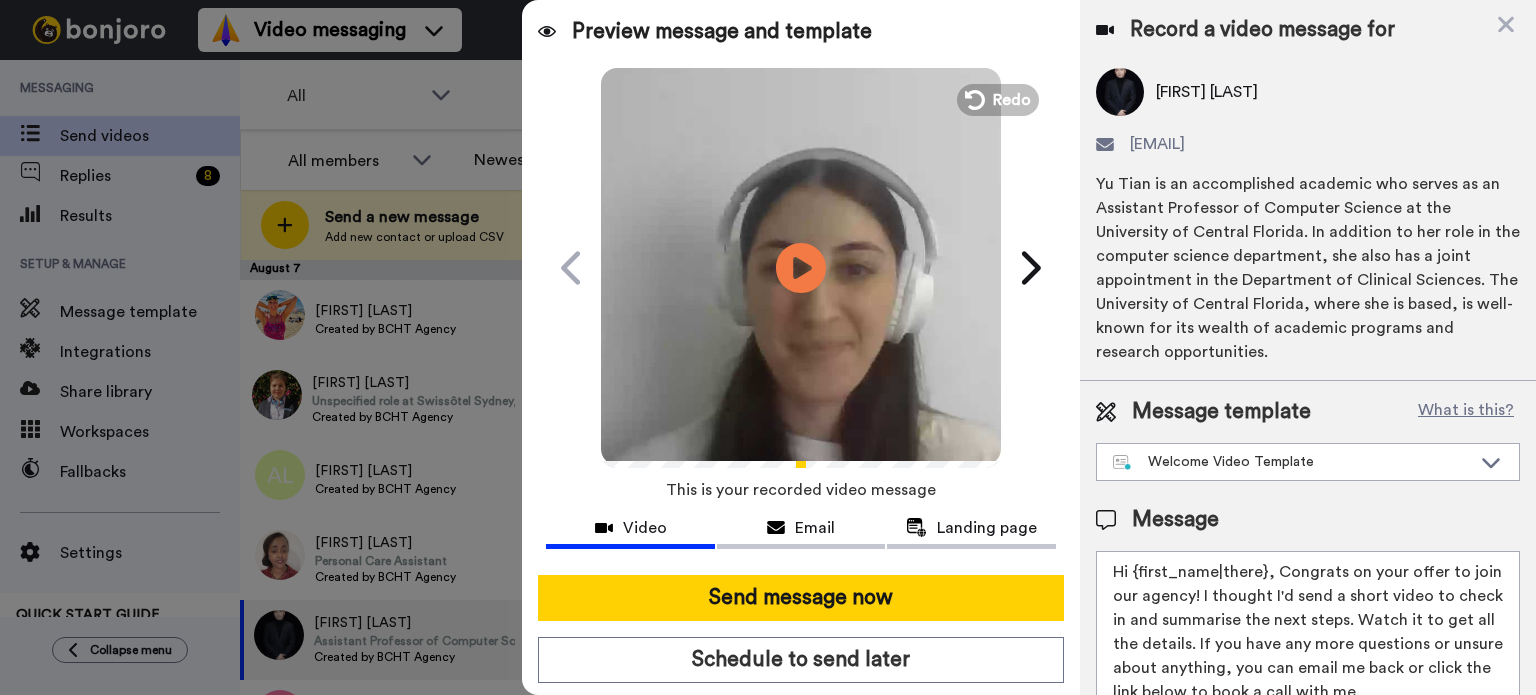 click at bounding box center (801, 265) 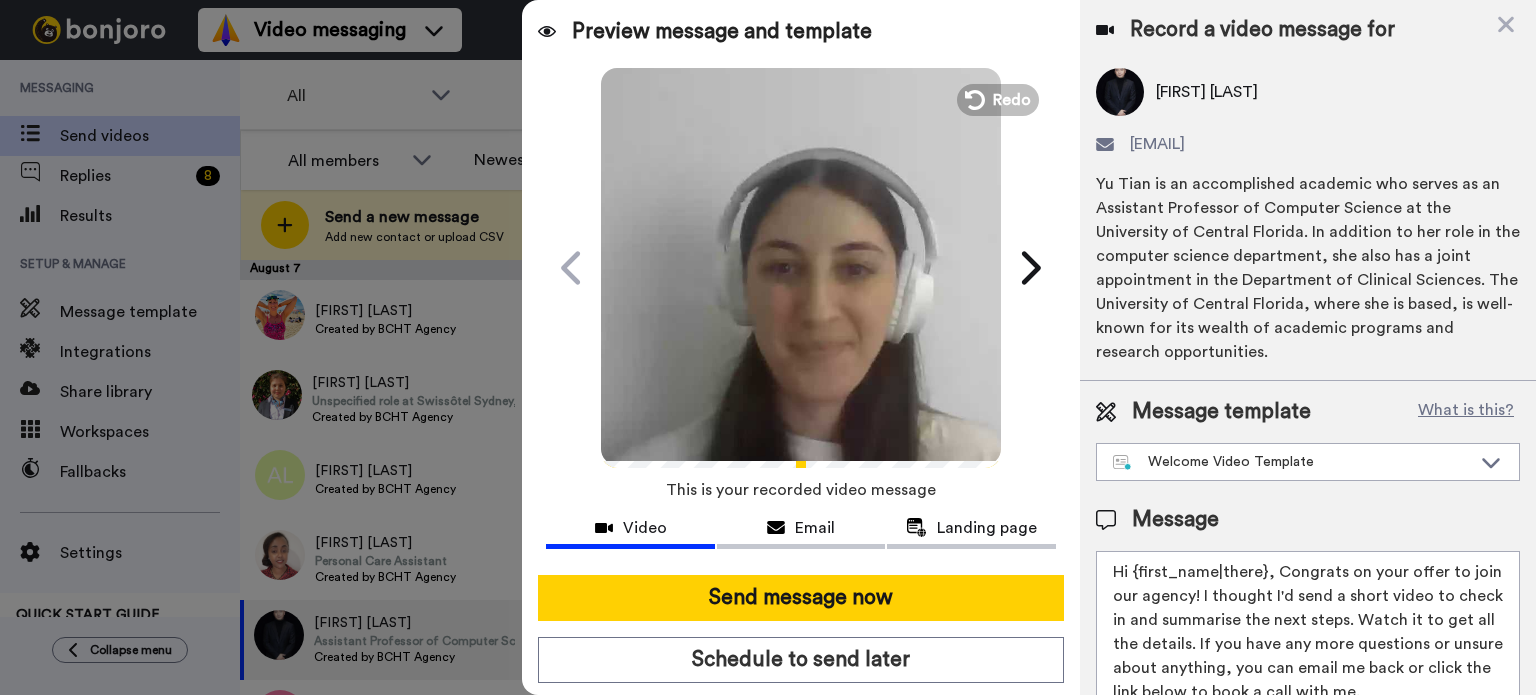 drag, startPoint x: 1148, startPoint y: 573, endPoint x: 1262, endPoint y: 575, distance: 114.01754 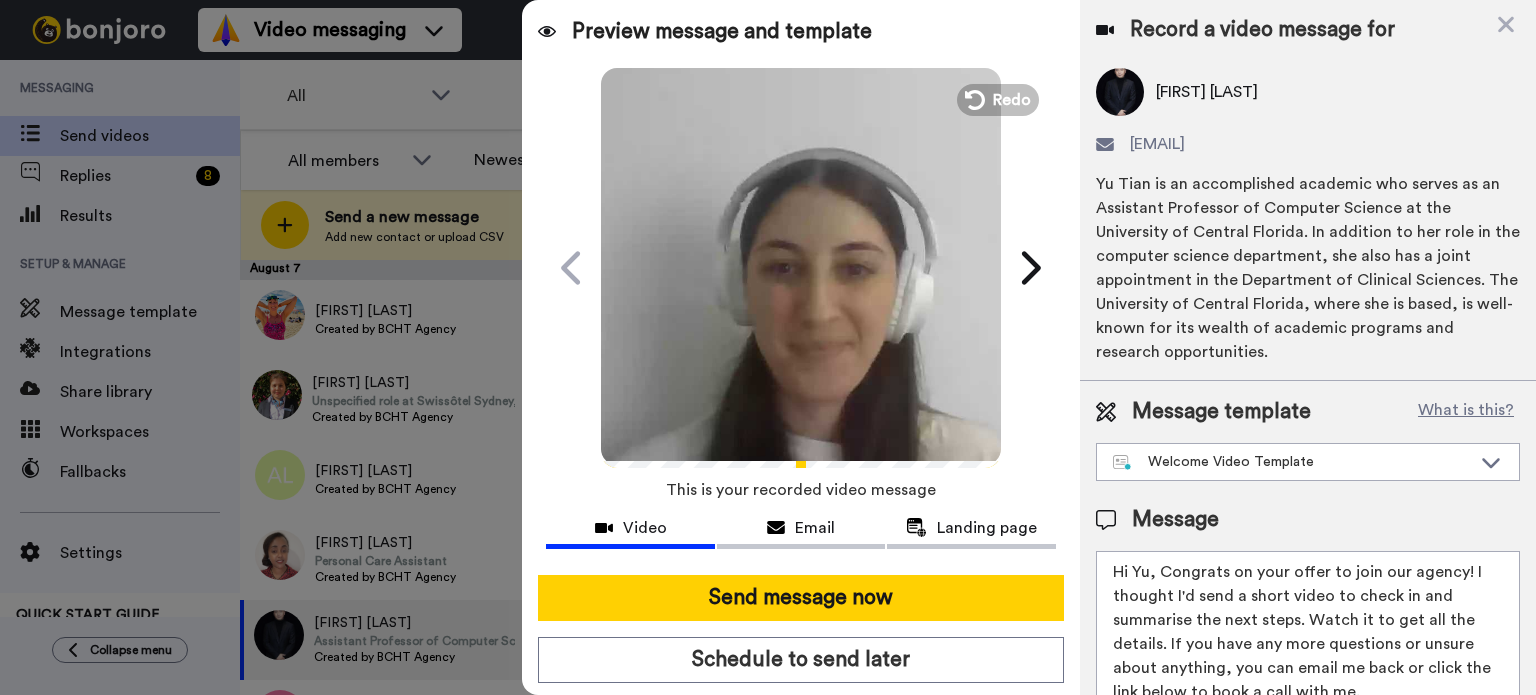click on "Hi Yu, Congrats on your offer to join our agency! I thought I'd send a short video to check in and summarise the next steps. Watch it to get all the details. If you have any more questions or unsure about anything, you can email me back or click the link below to book a call with me." at bounding box center (1308, 641) 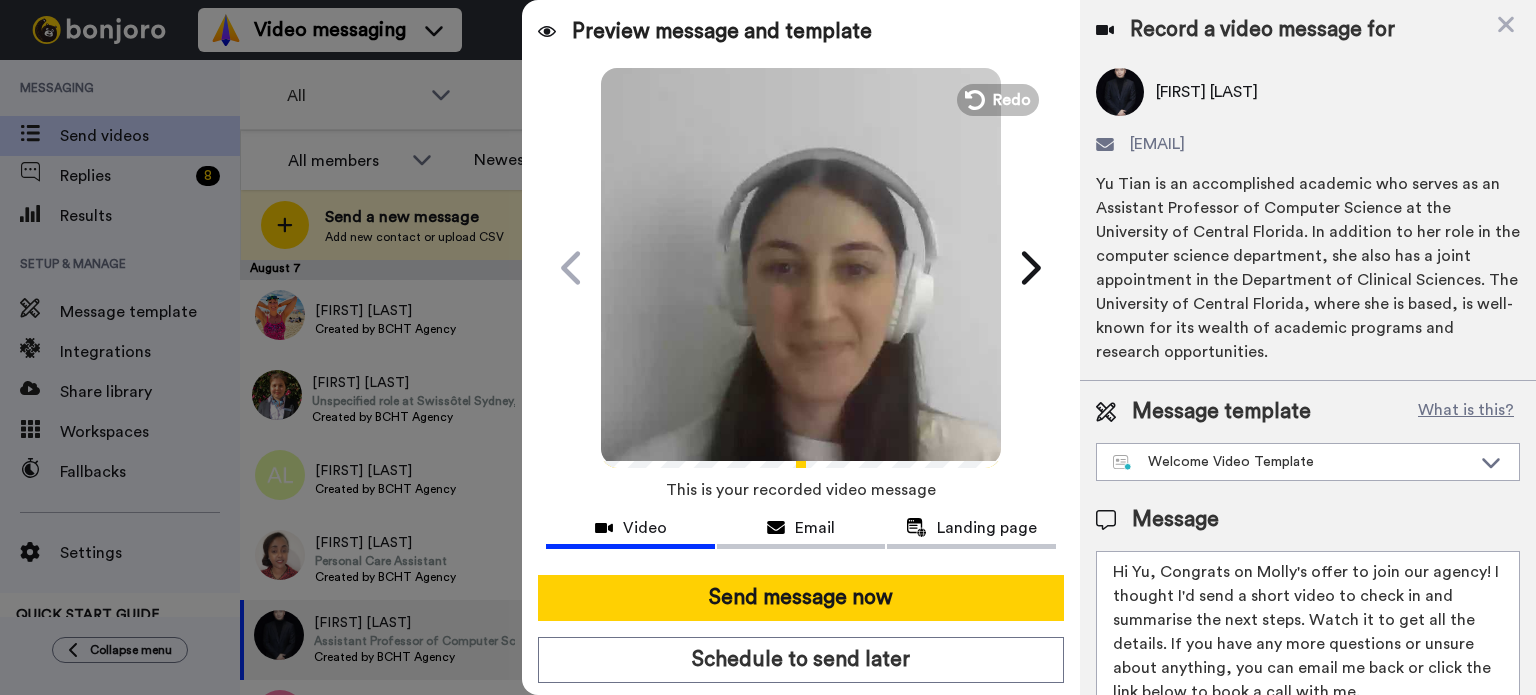 type on "Hi Yu, Congrats on Molly's offer to join our agency! I thought I'd send a short video to check in and summarise the next steps. Watch it to get all the details. If you have any more questions or unsure about anything, you can email me back or click the link below to book a call with me." 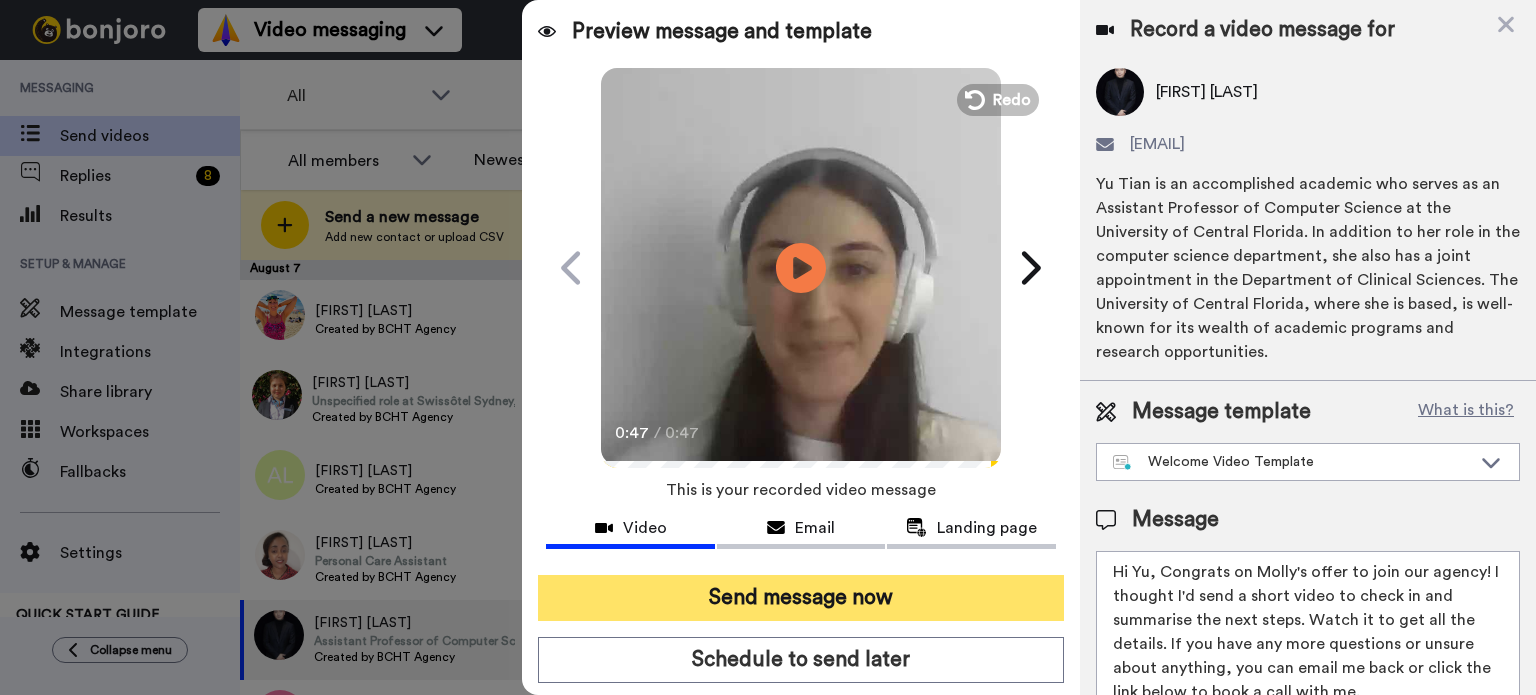 click on "Send message now" at bounding box center (801, 598) 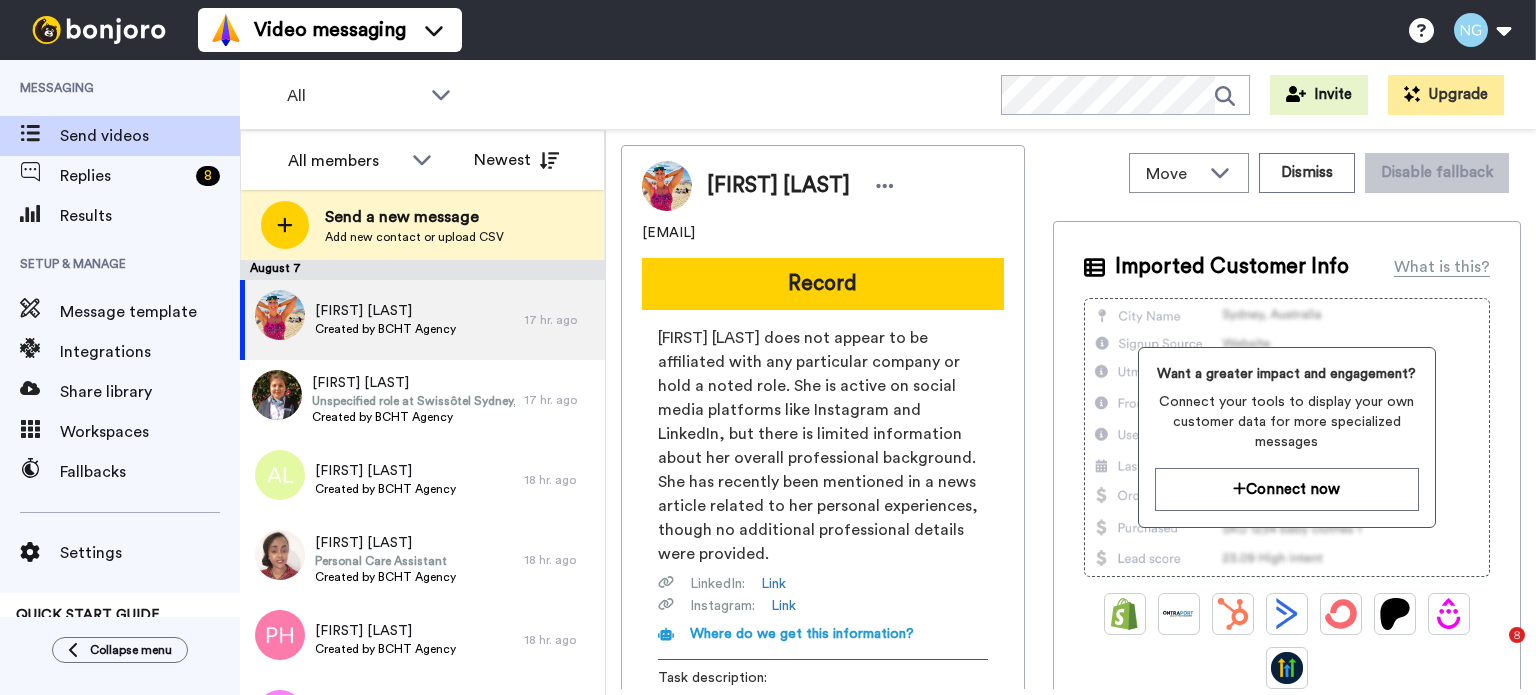 scroll, scrollTop: 0, scrollLeft: 0, axis: both 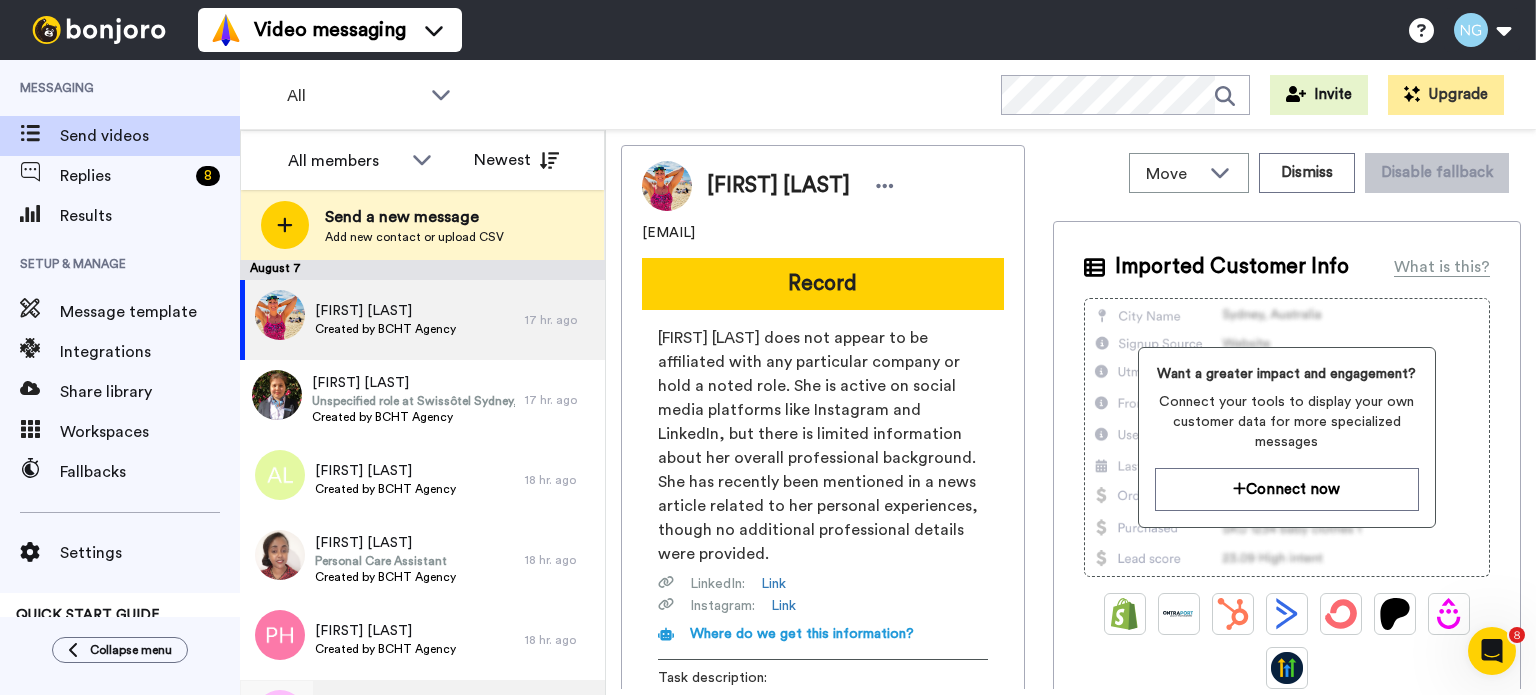 click on "Angel Rodriguez Professional Basketball Player Created by BCHT Agency" at bounding box center [382, 720] 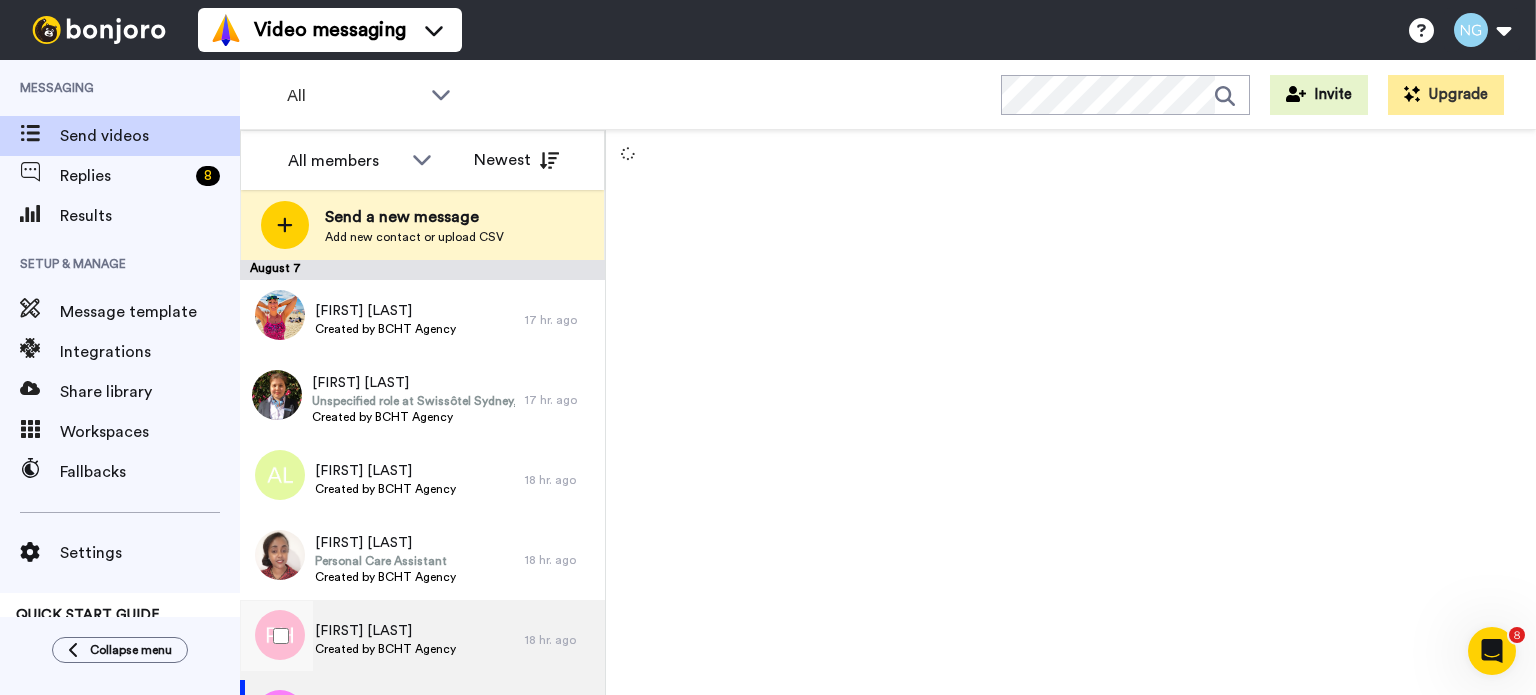click on "Created by BCHT Agency" at bounding box center [385, 649] 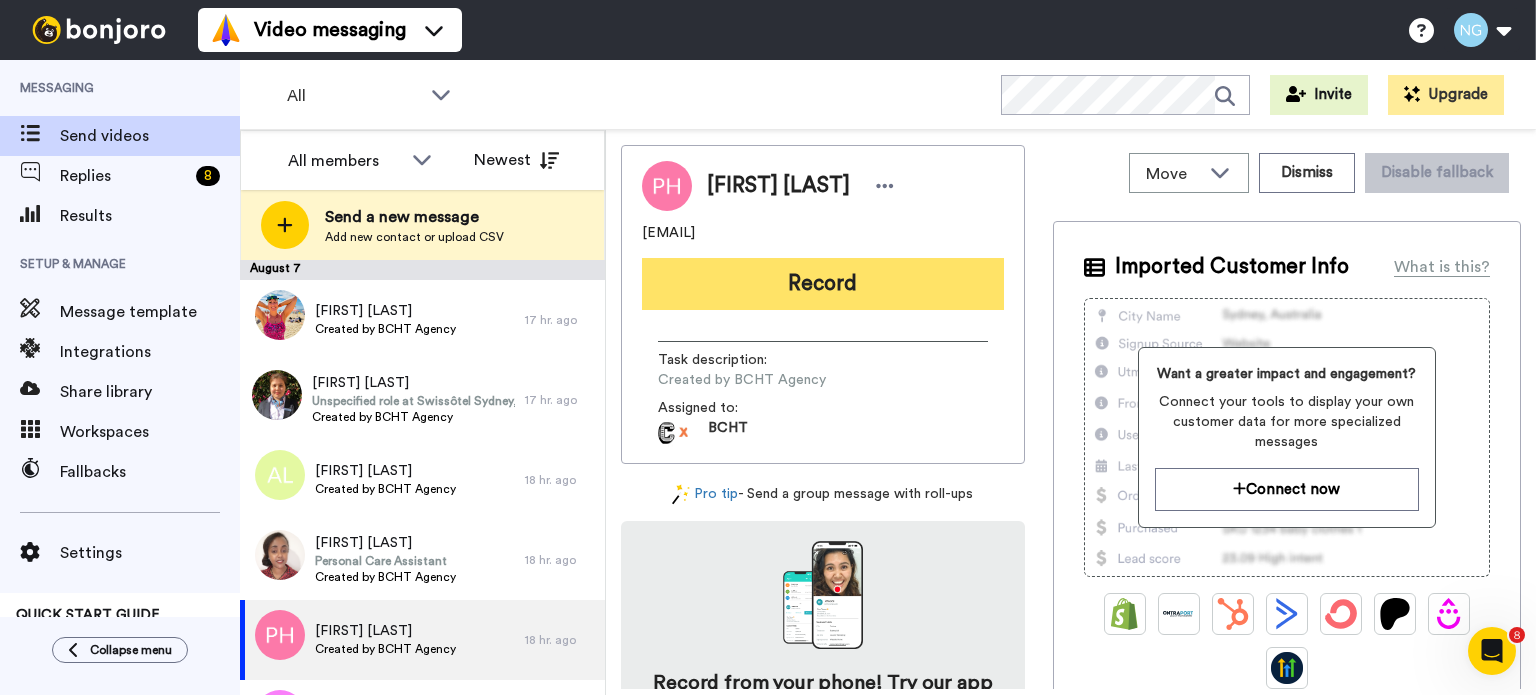 click on "Record" at bounding box center [823, 284] 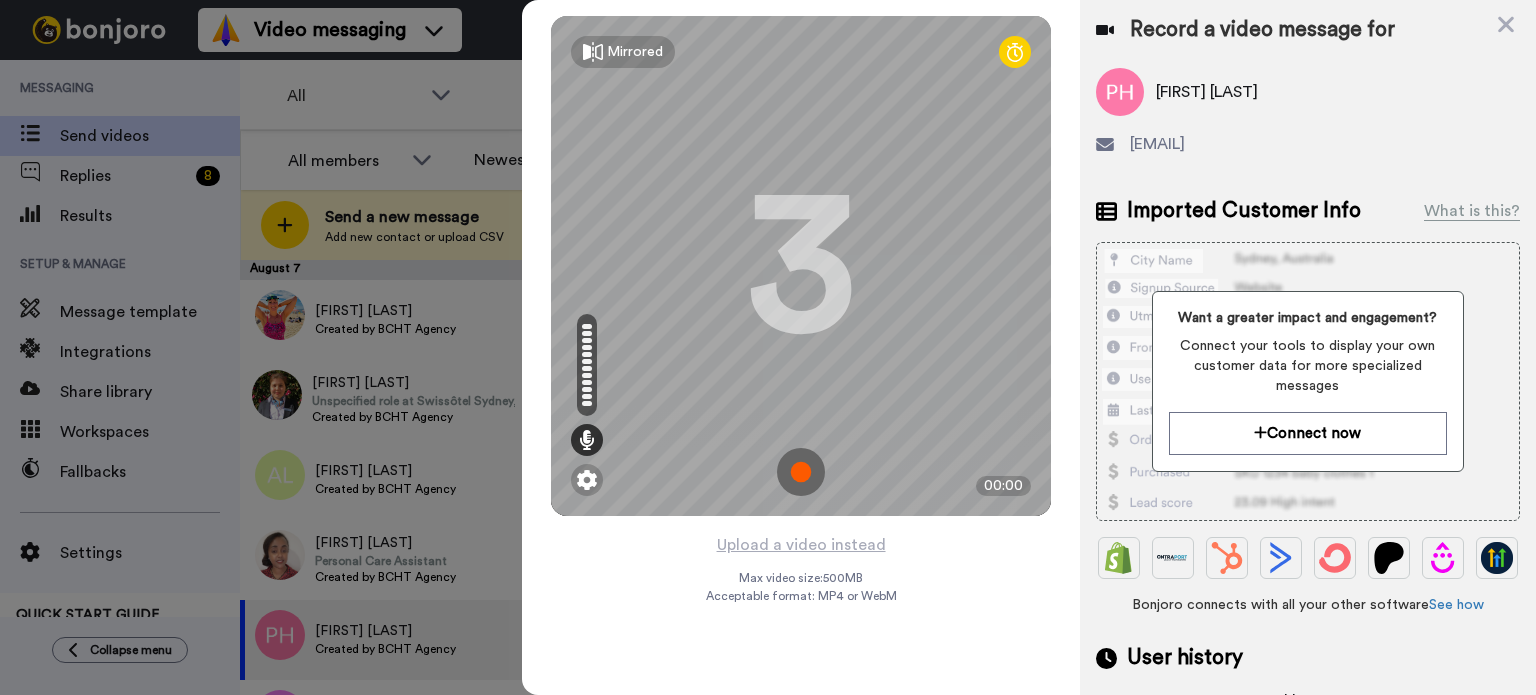 click at bounding box center [801, 472] 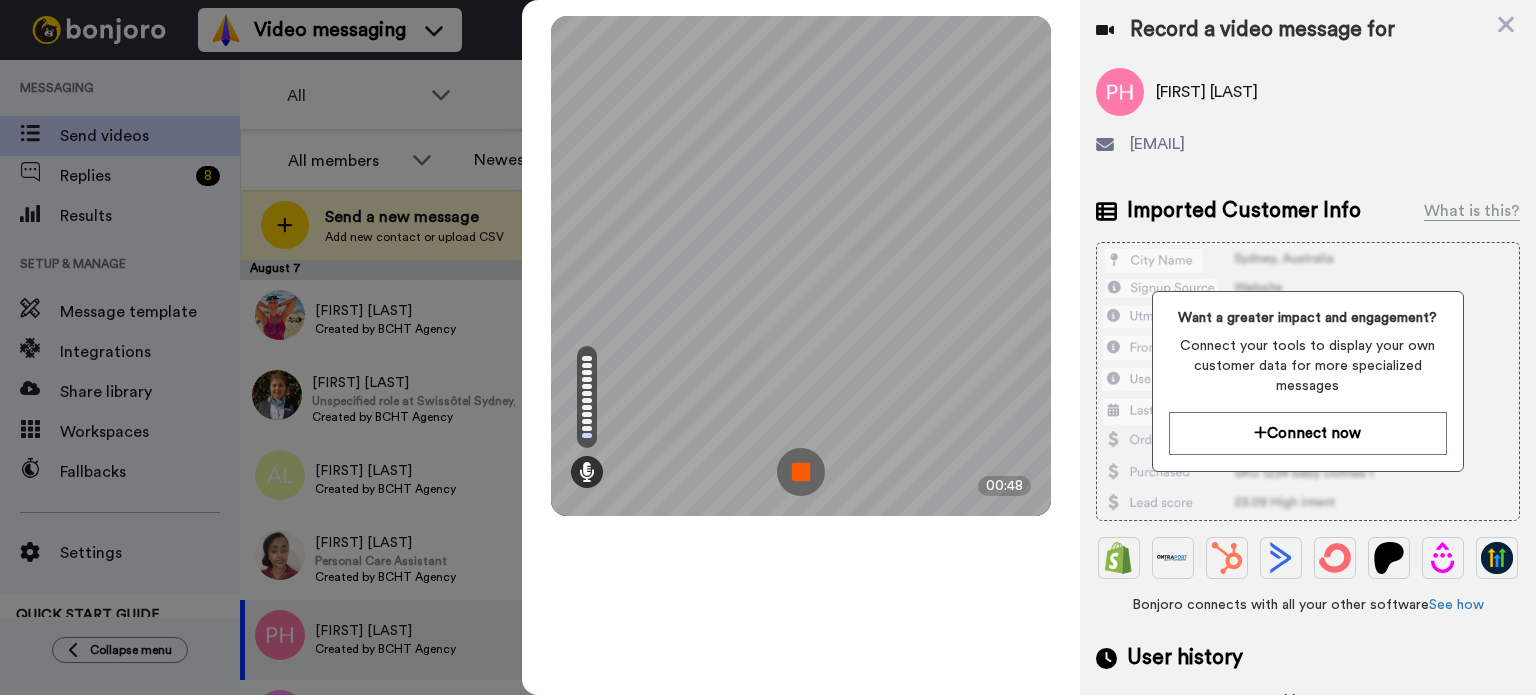 click at bounding box center [801, 472] 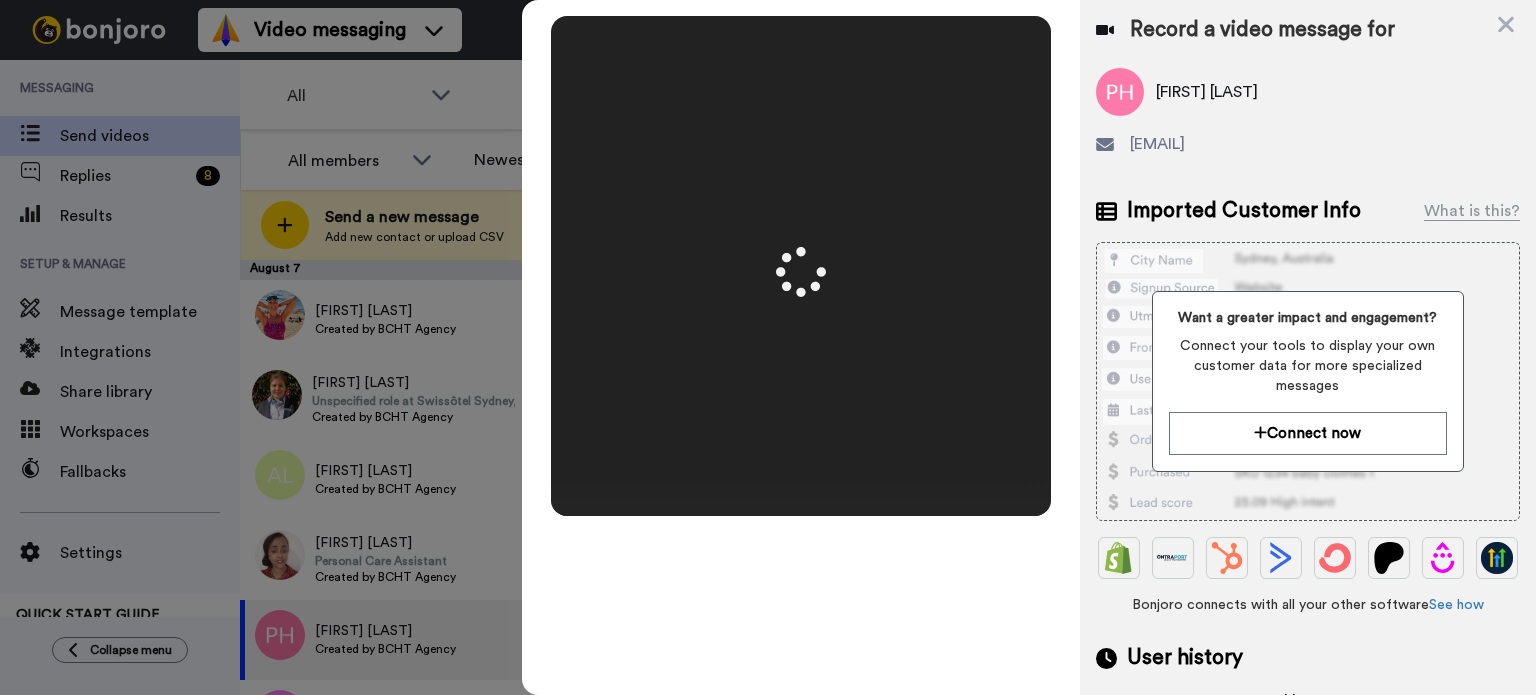 click at bounding box center [801, 266] 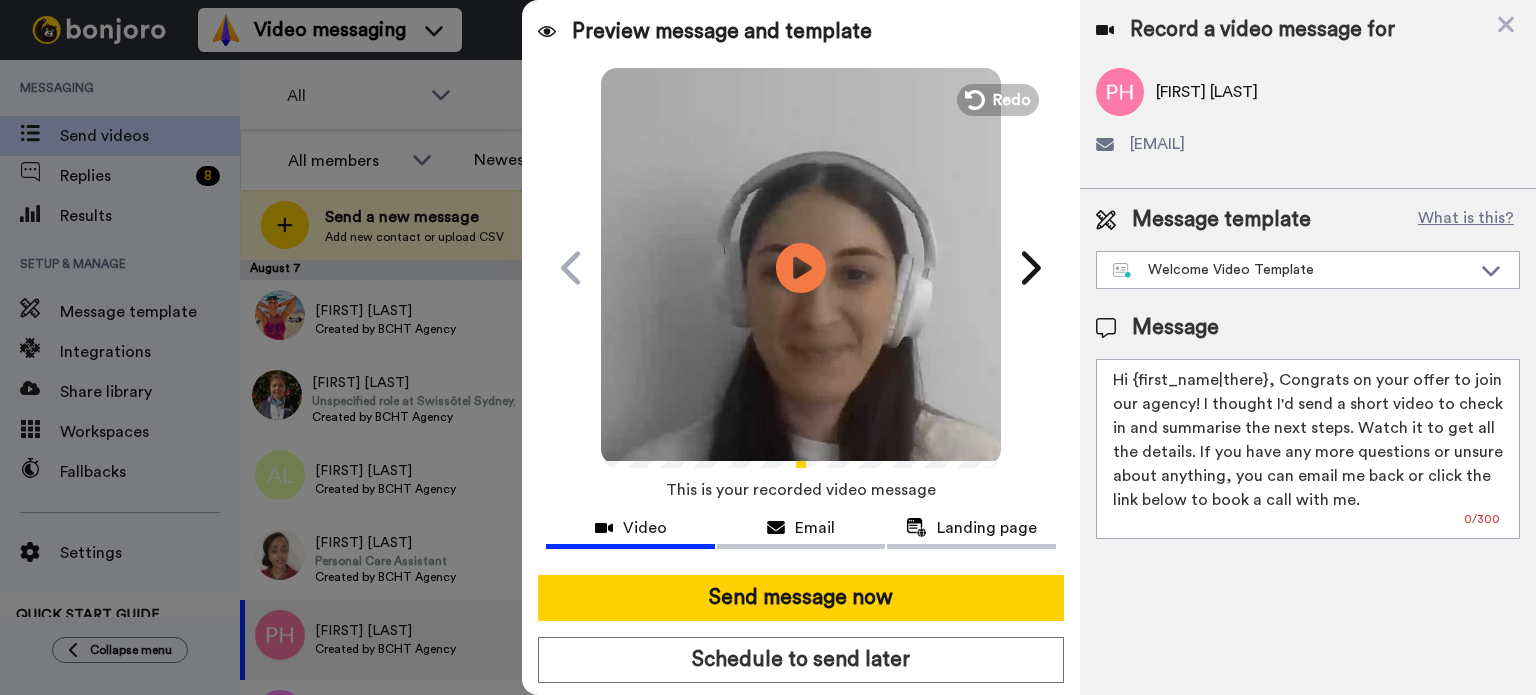 click at bounding box center [801, 265] 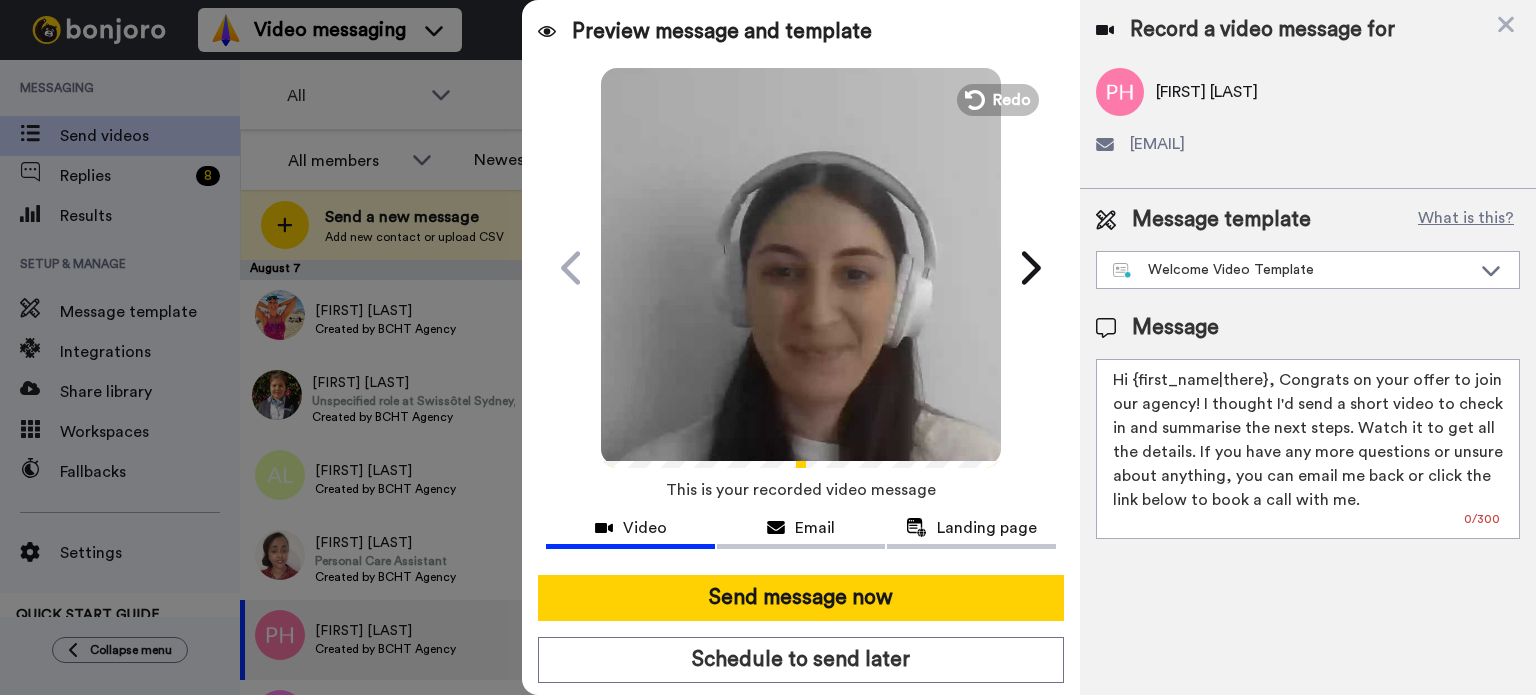drag, startPoint x: 1136, startPoint y: 375, endPoint x: 1270, endPoint y: 379, distance: 134.0597 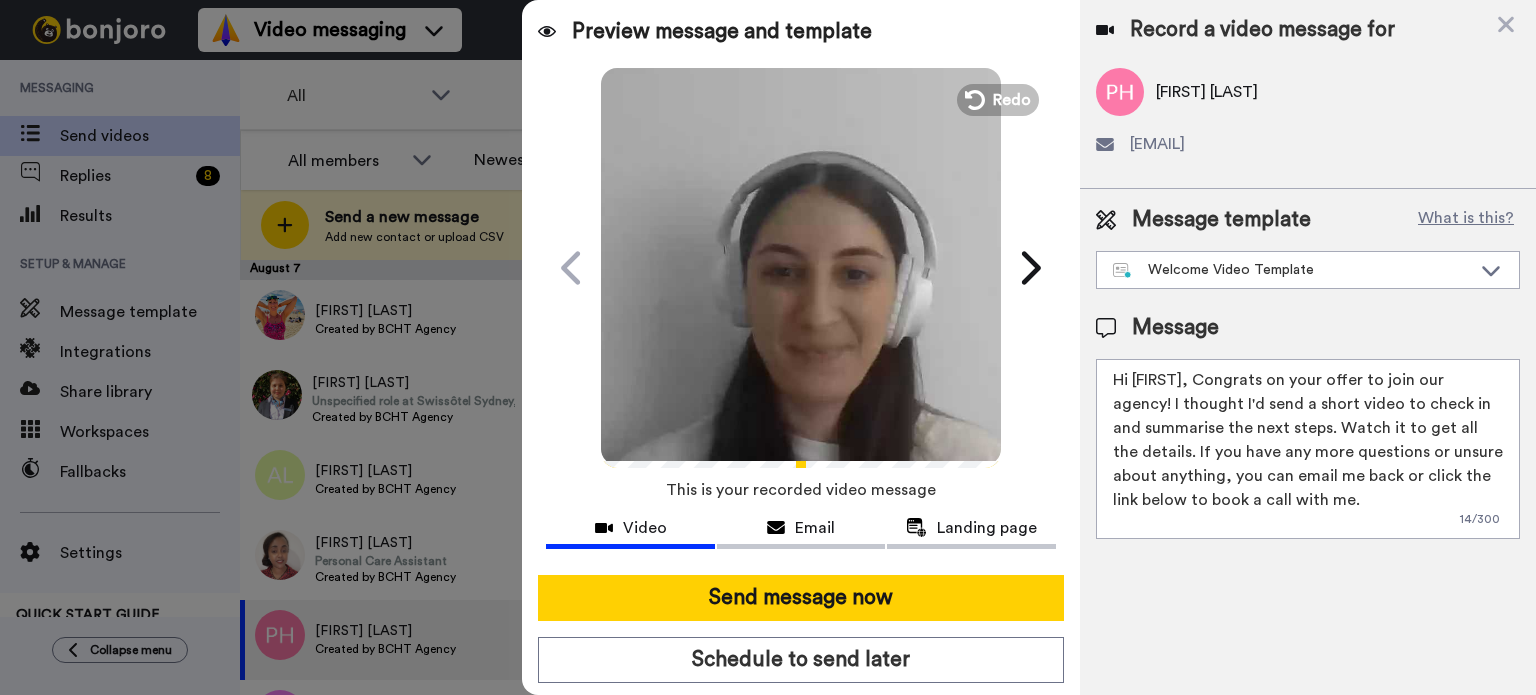 click on "Hi Pang, Congrats on your offer to join our agency! I thought I'd send a short video to check in and summarise the next steps. Watch it to get all the details. If you have any more questions or unsure about anything, you can email me back or click the link below to book a call with me." at bounding box center [1308, 449] 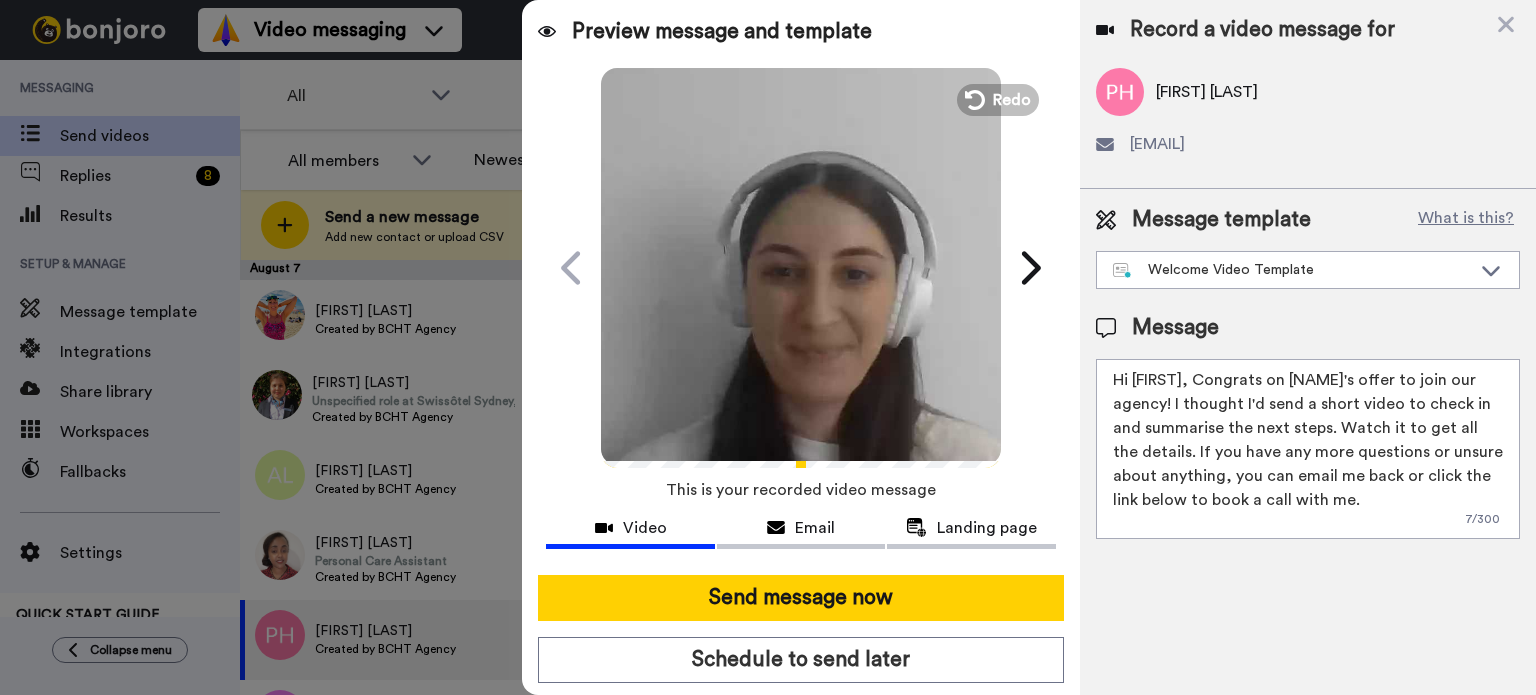 type on "Hi Pang, Congrats on Charlotte's offer to join our agency! I thought I'd send a short video to check in and summarise the next steps. Watch it to get all the details. If you have any more questions or unsure about anything, you can email me back or click the link below to book a call with me." 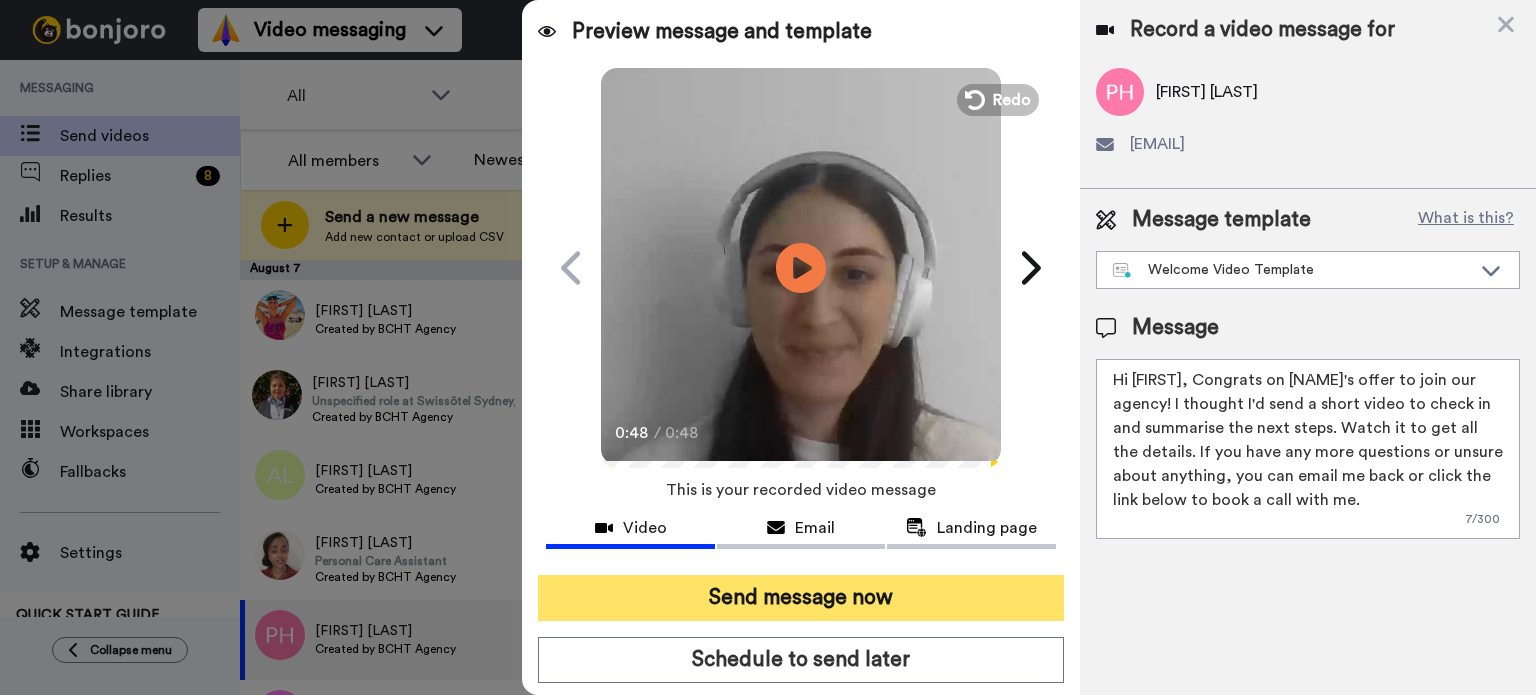 click on "Send message now" at bounding box center [801, 598] 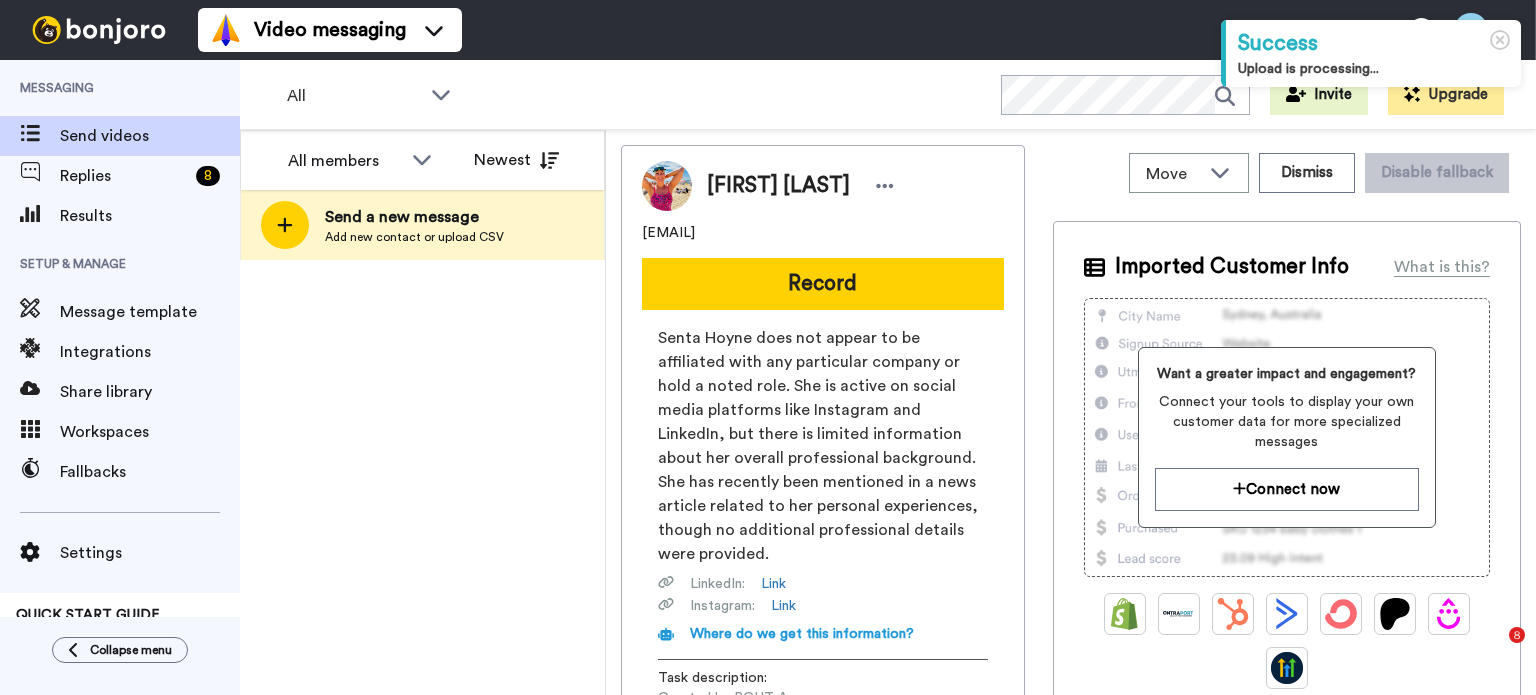 scroll, scrollTop: 0, scrollLeft: 0, axis: both 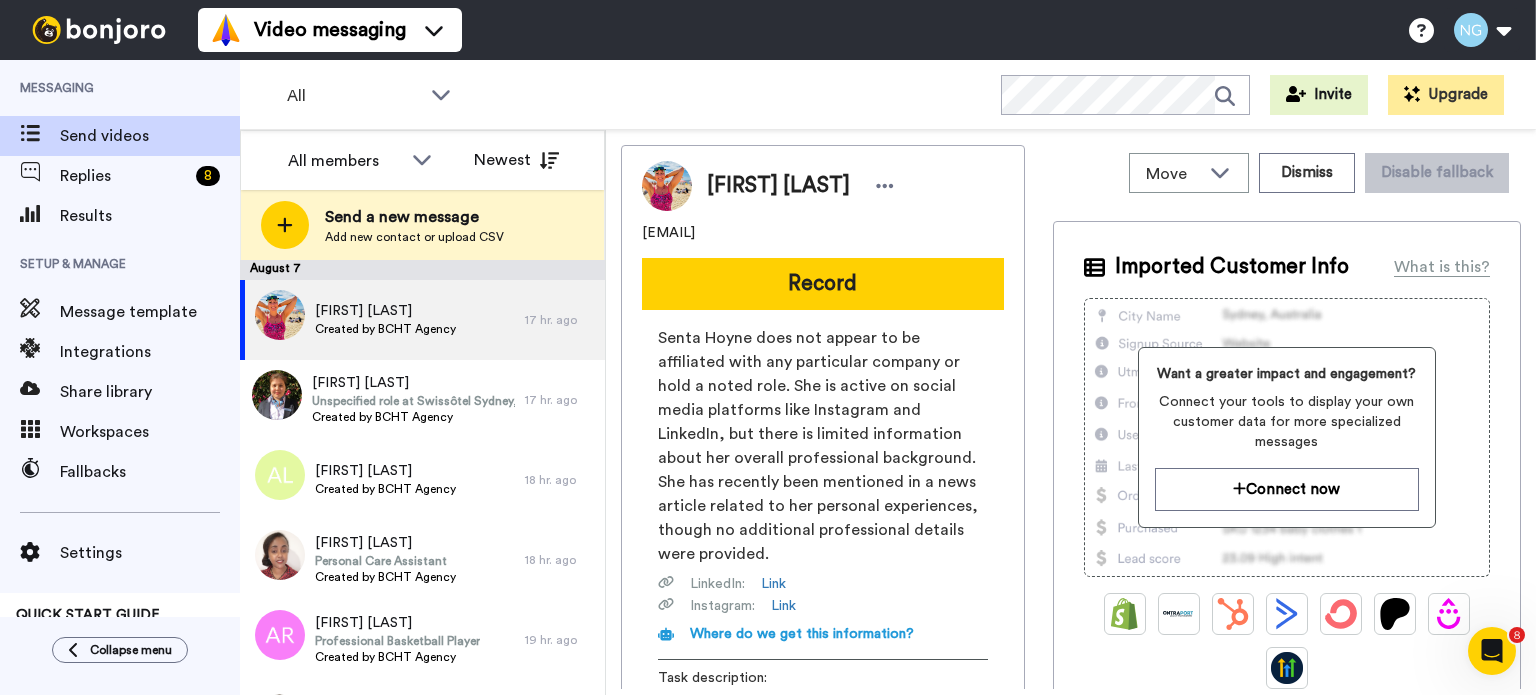 click at bounding box center (99, 30) 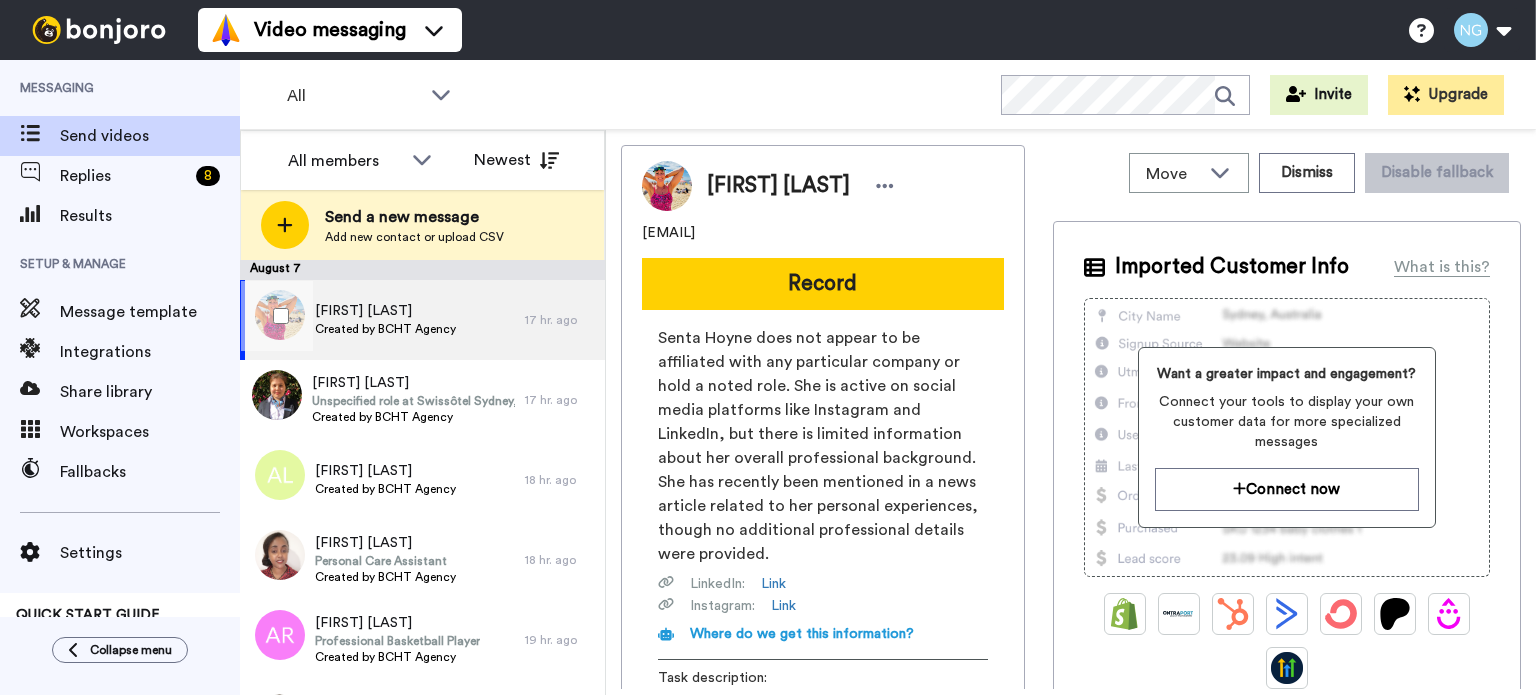 scroll, scrollTop: 0, scrollLeft: 0, axis: both 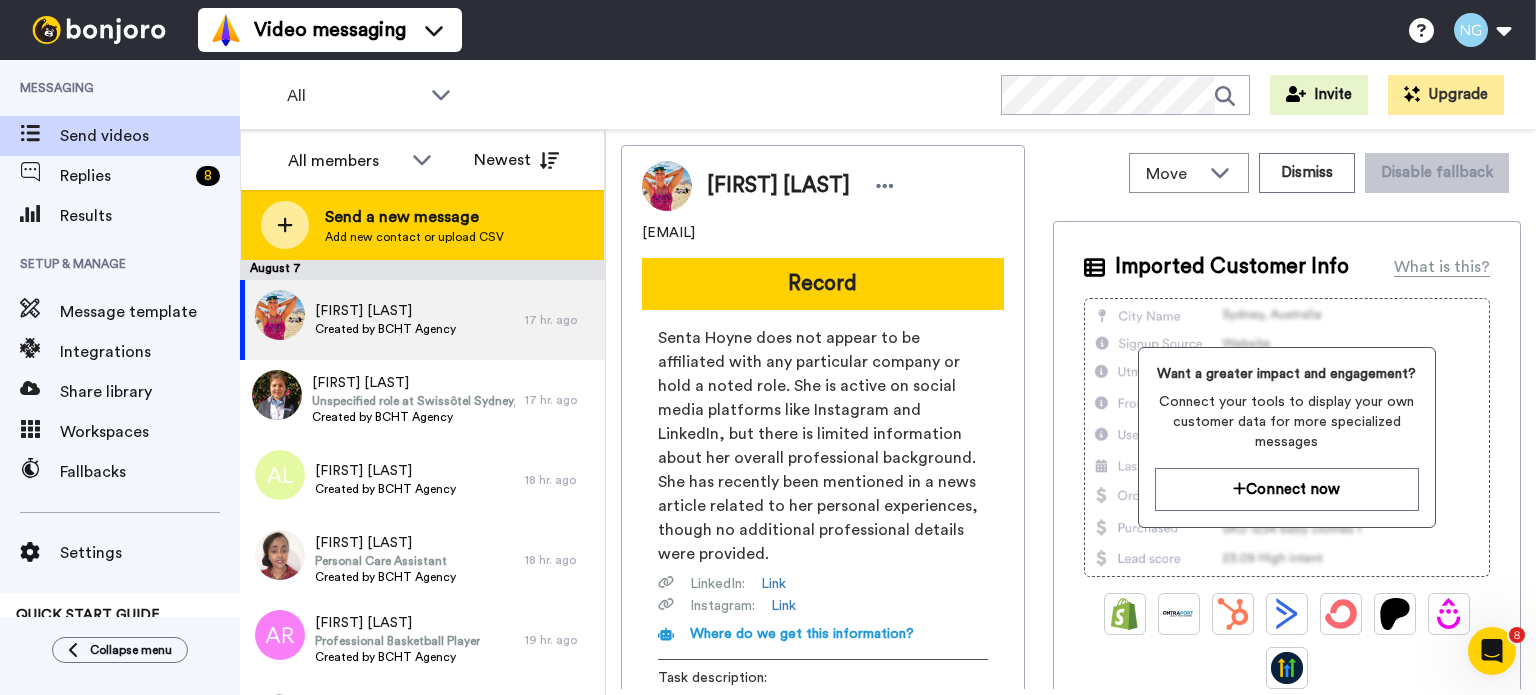 click on "Send a new message" at bounding box center (414, 217) 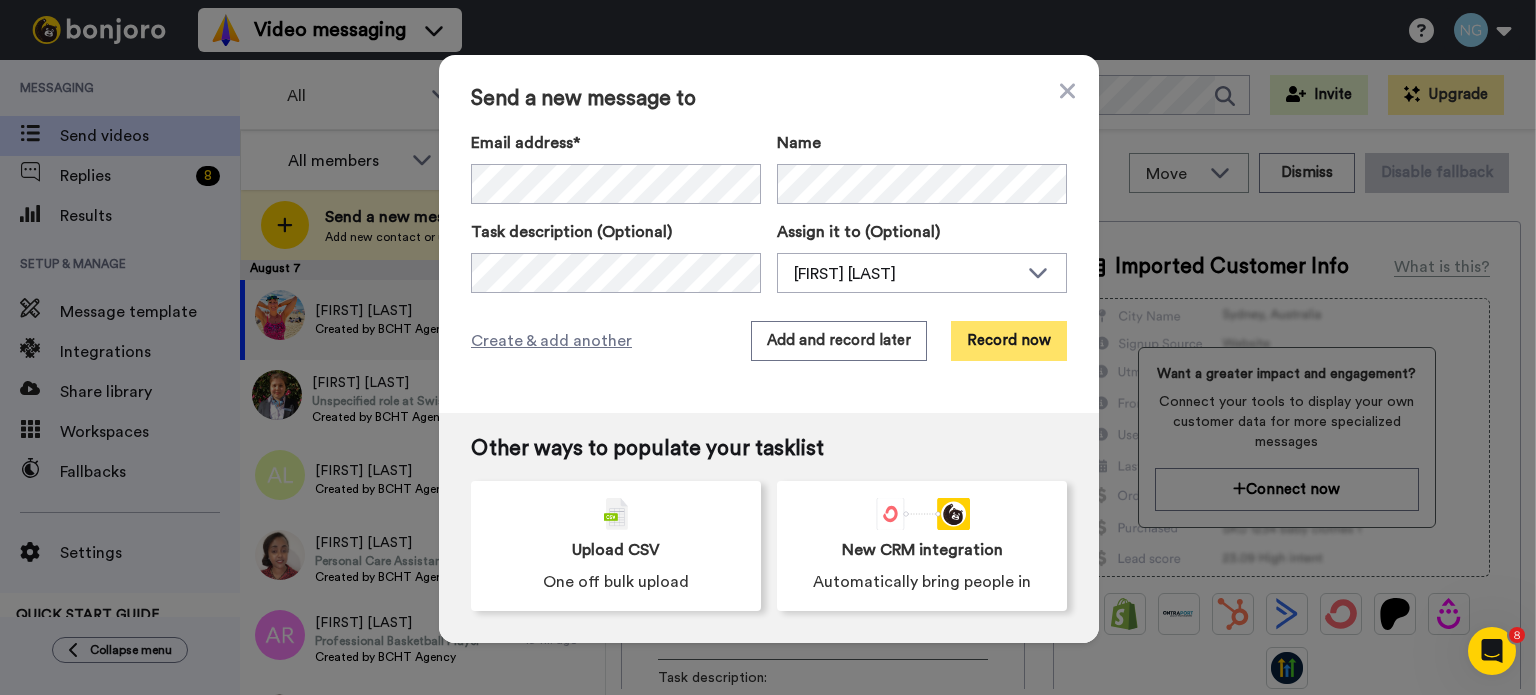 click on "Record now" at bounding box center (1009, 341) 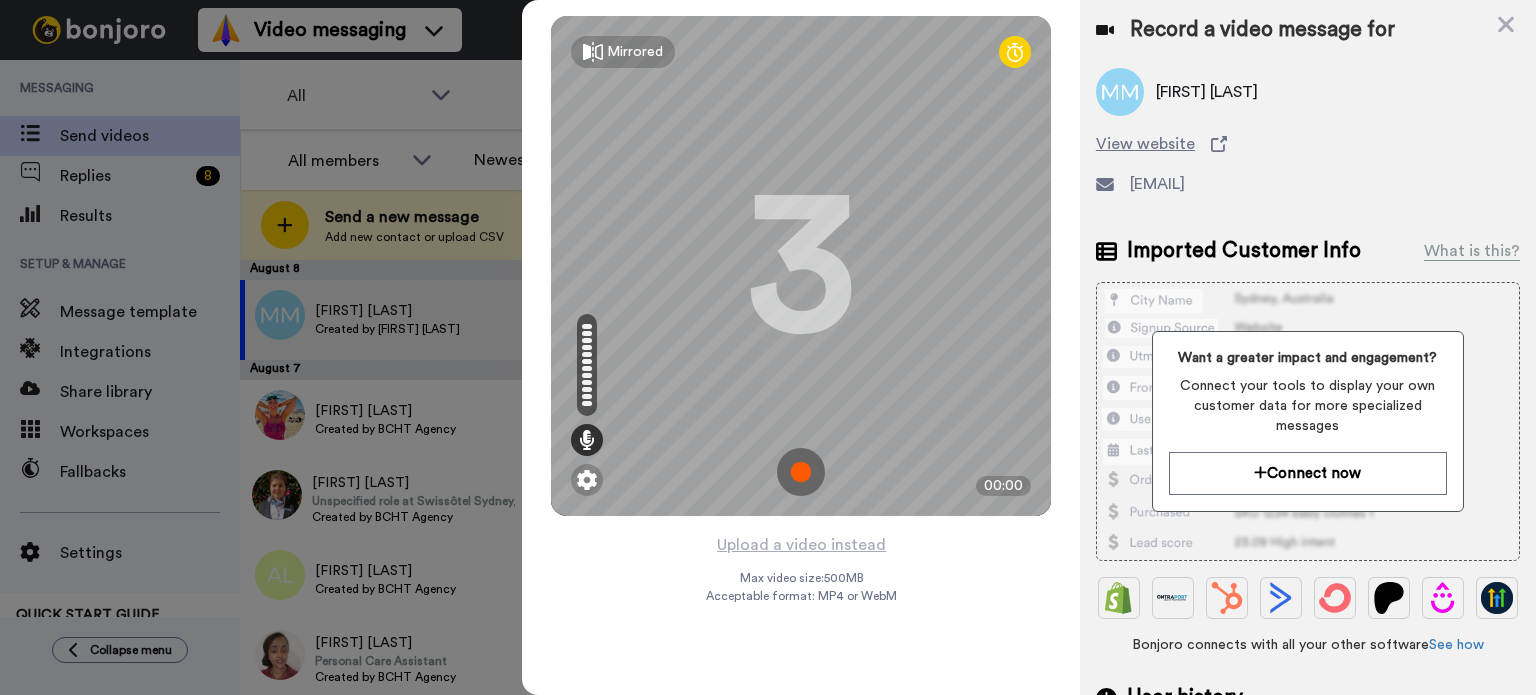 click at bounding box center (801, 472) 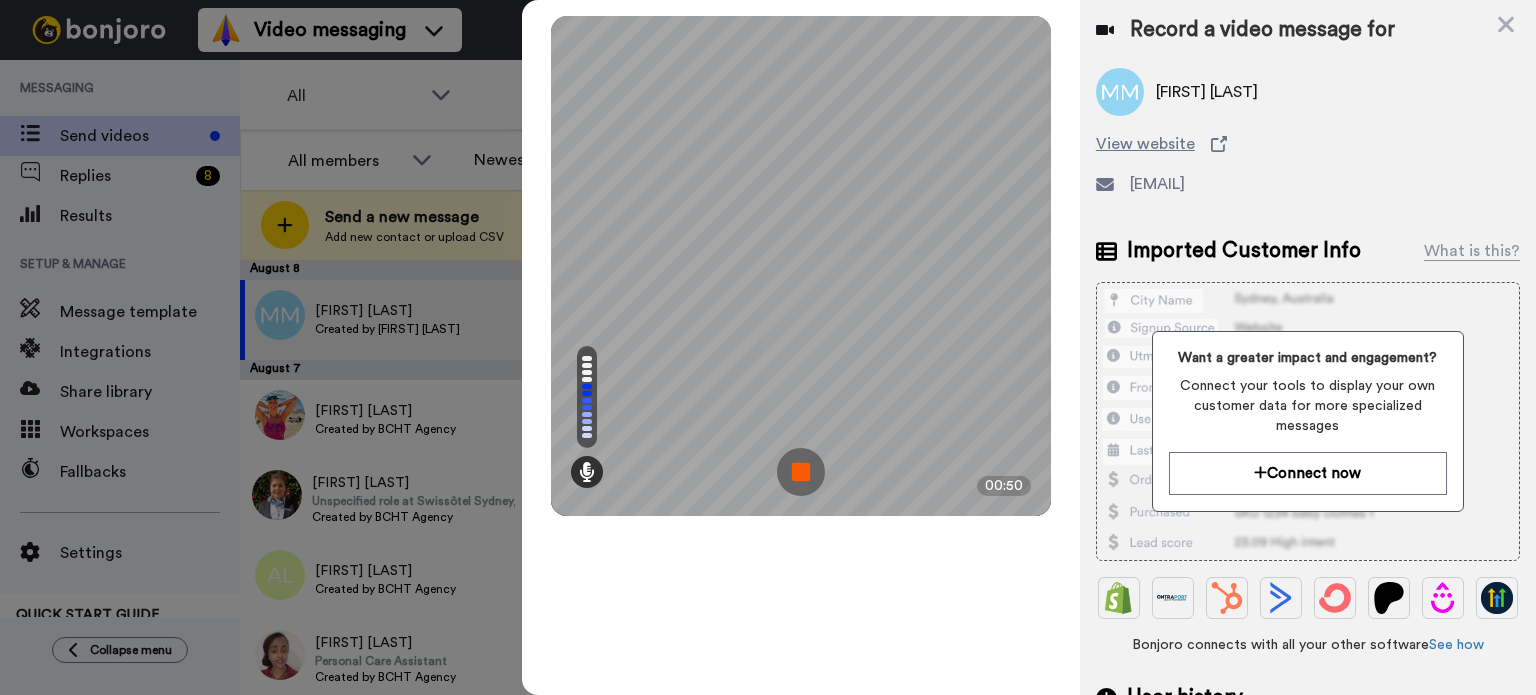 click at bounding box center (801, 472) 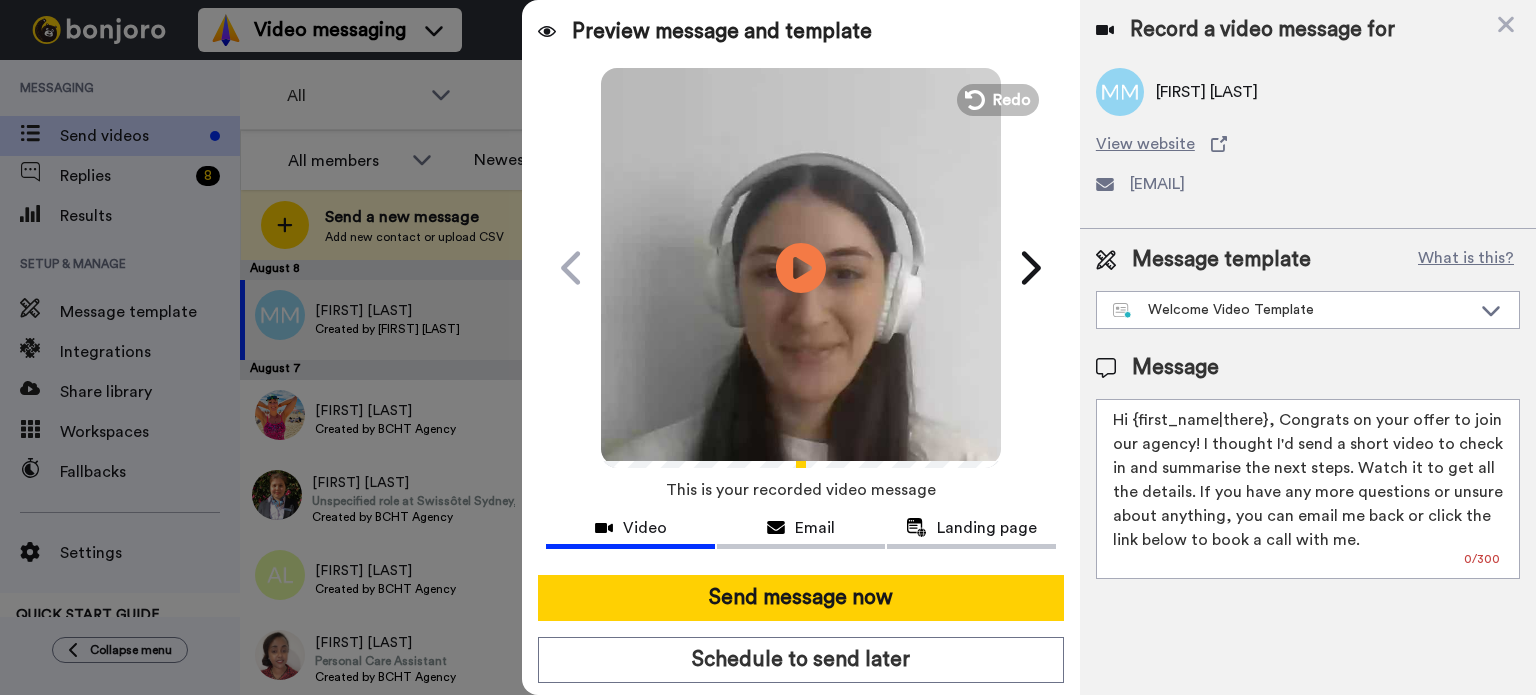 click at bounding box center (801, 265) 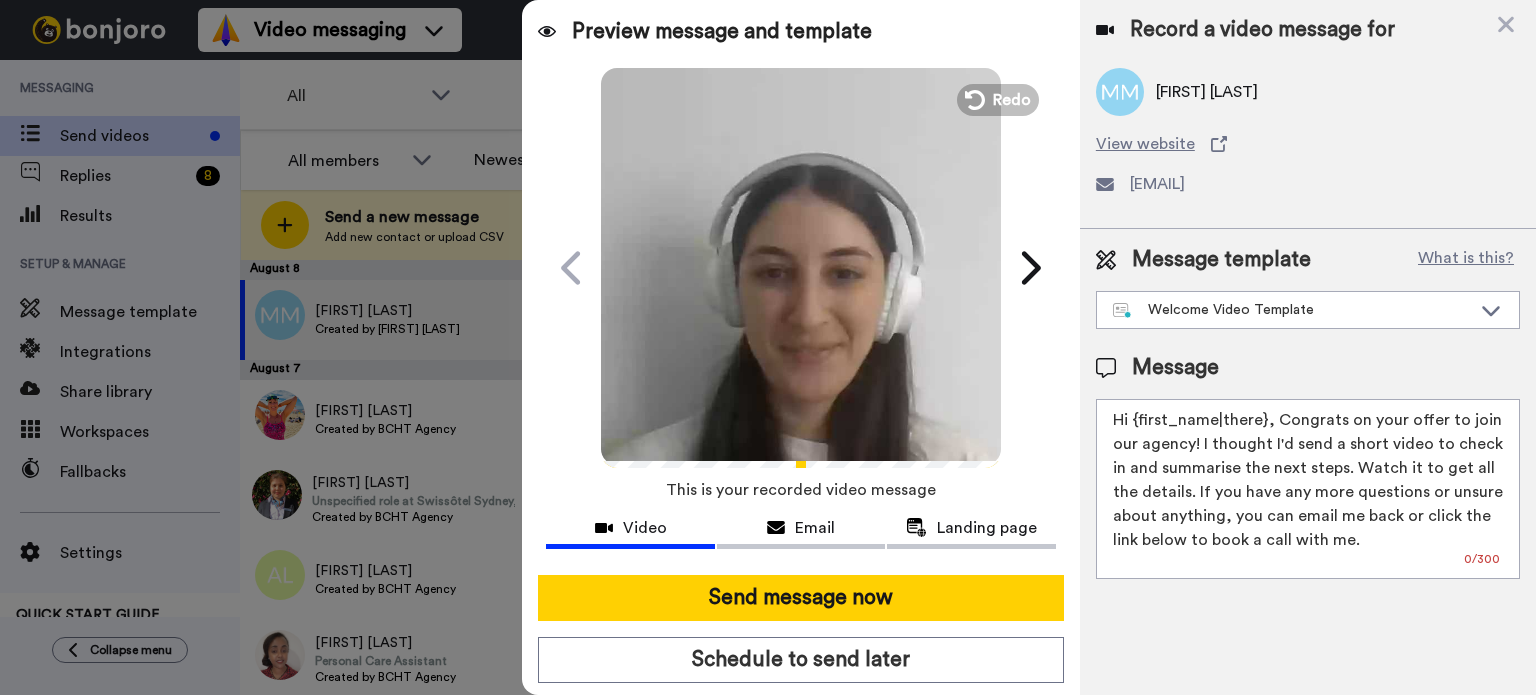 drag, startPoint x: 1131, startPoint y: 415, endPoint x: 1265, endPoint y: 424, distance: 134.3019 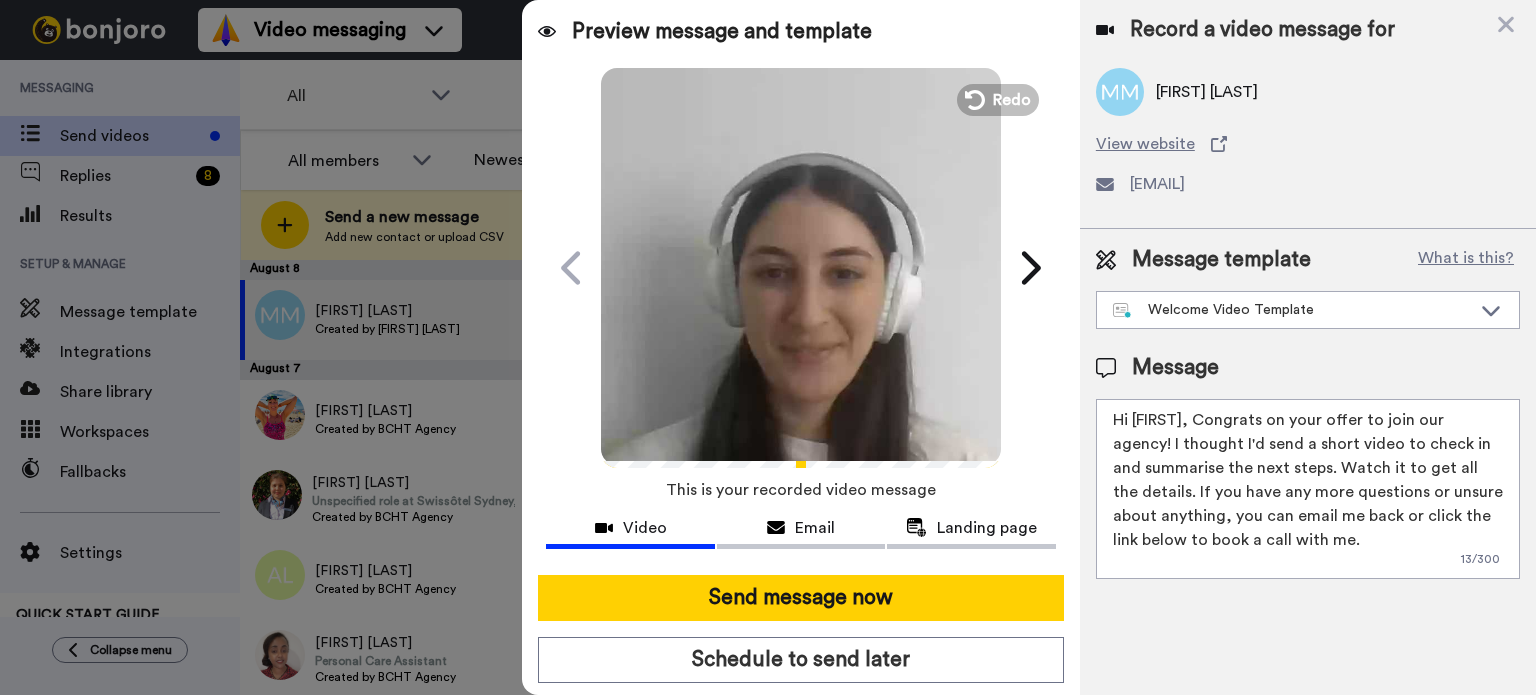 click on "Hi Mandy, Congrats on your offer to join our agency! I thought I'd send a short video to check in and summarise the next steps. Watch it to get all the details. If you have any more questions or unsure about anything, you can email me back or click the link below to book a call with me." at bounding box center (1308, 489) 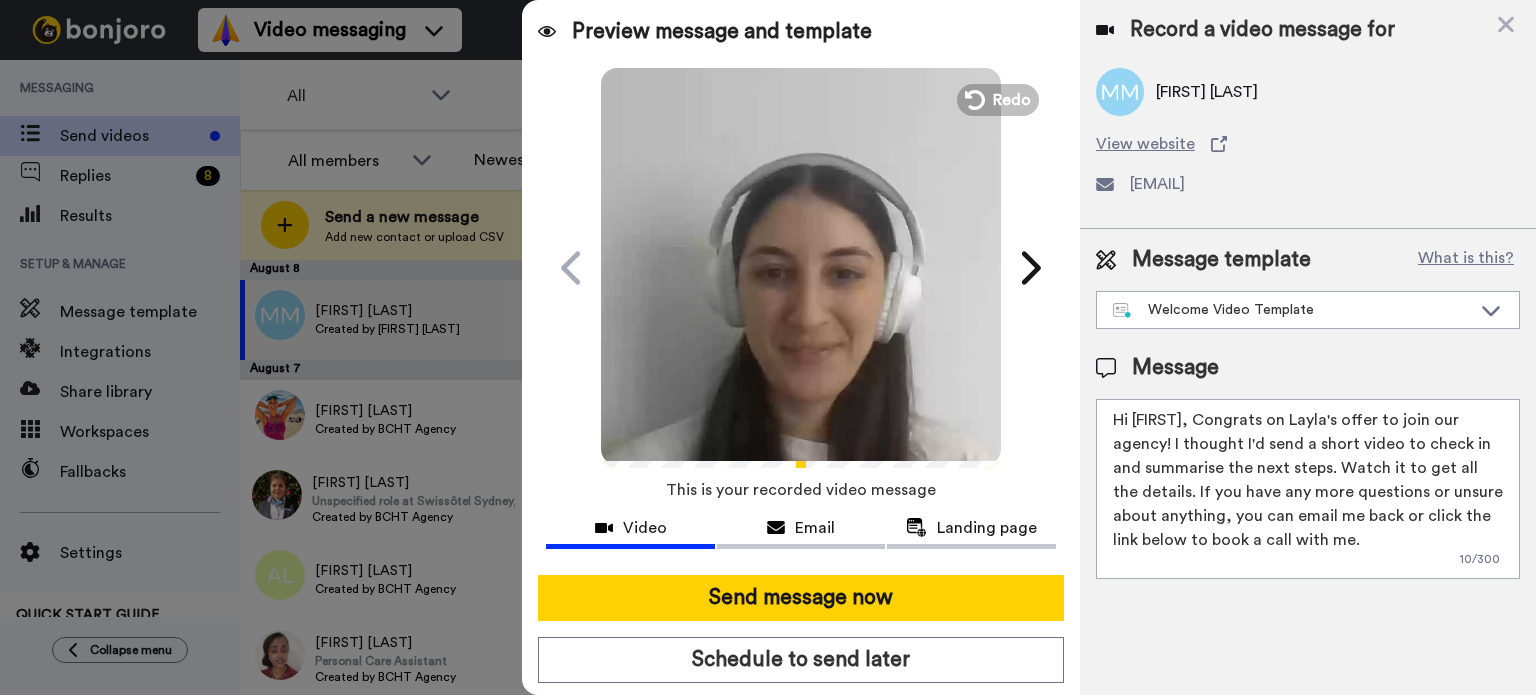 type on "Hi Mandy, Congrats on Layla's offer to join our agency! I thought I'd send a short video to check in and summarise the next steps. Watch it to get all the details. If you have any more questions or unsure about anything, you can email me back or click the link below to book a call with me." 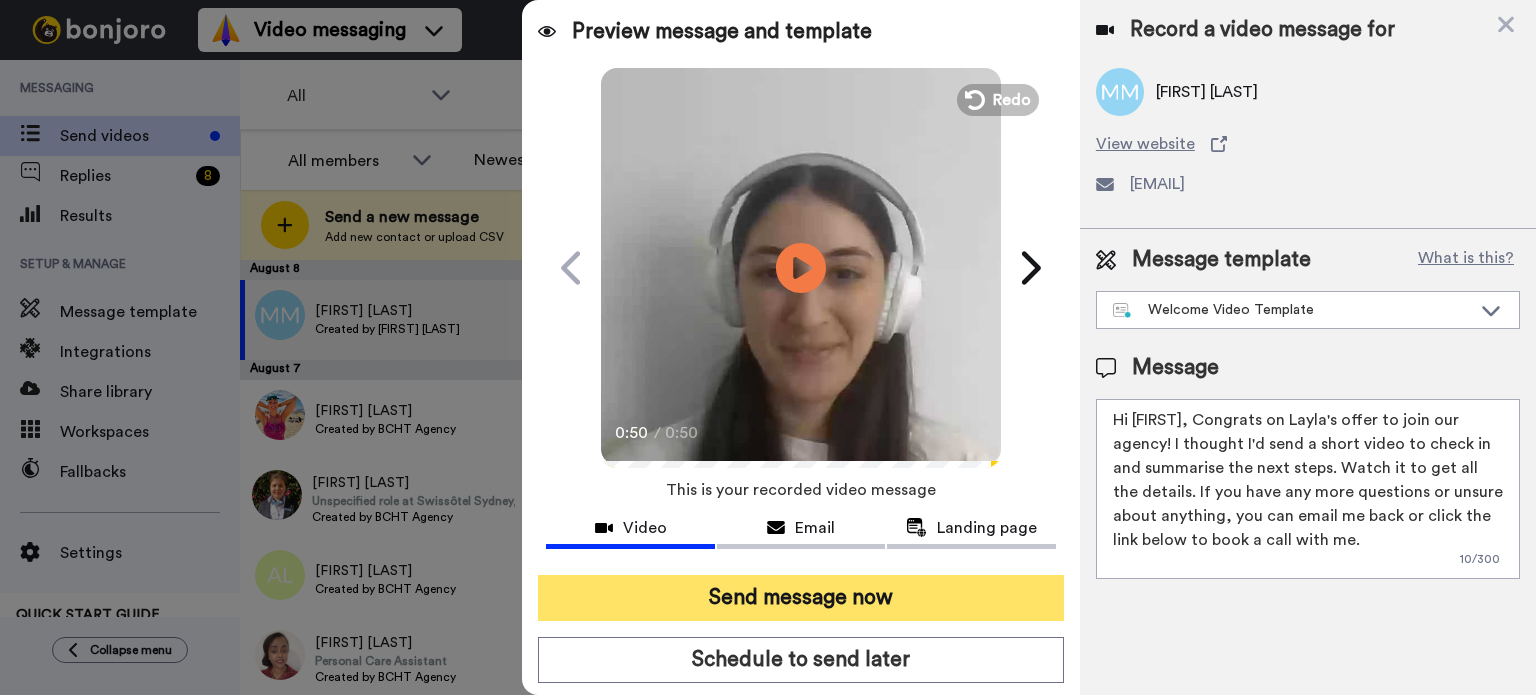 click on "Send message now" at bounding box center (801, 598) 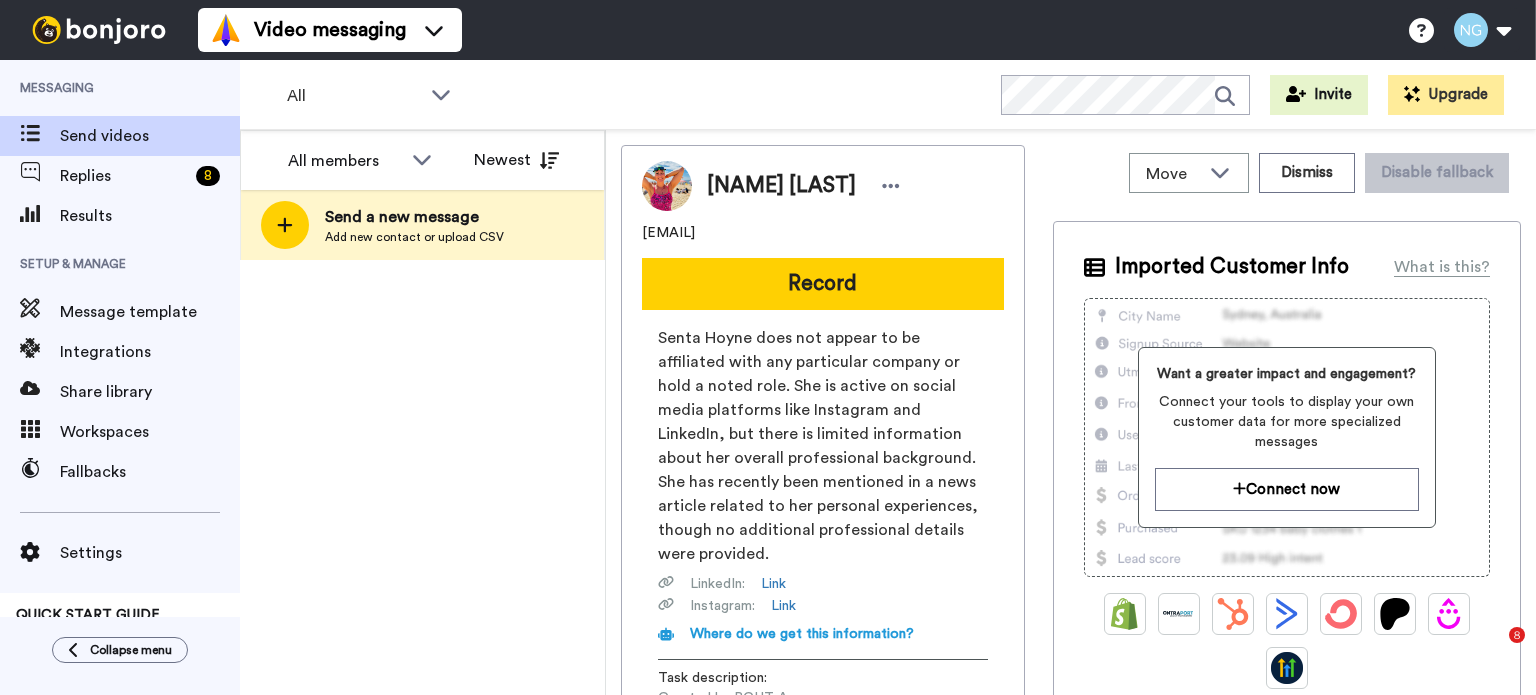 scroll, scrollTop: 0, scrollLeft: 0, axis: both 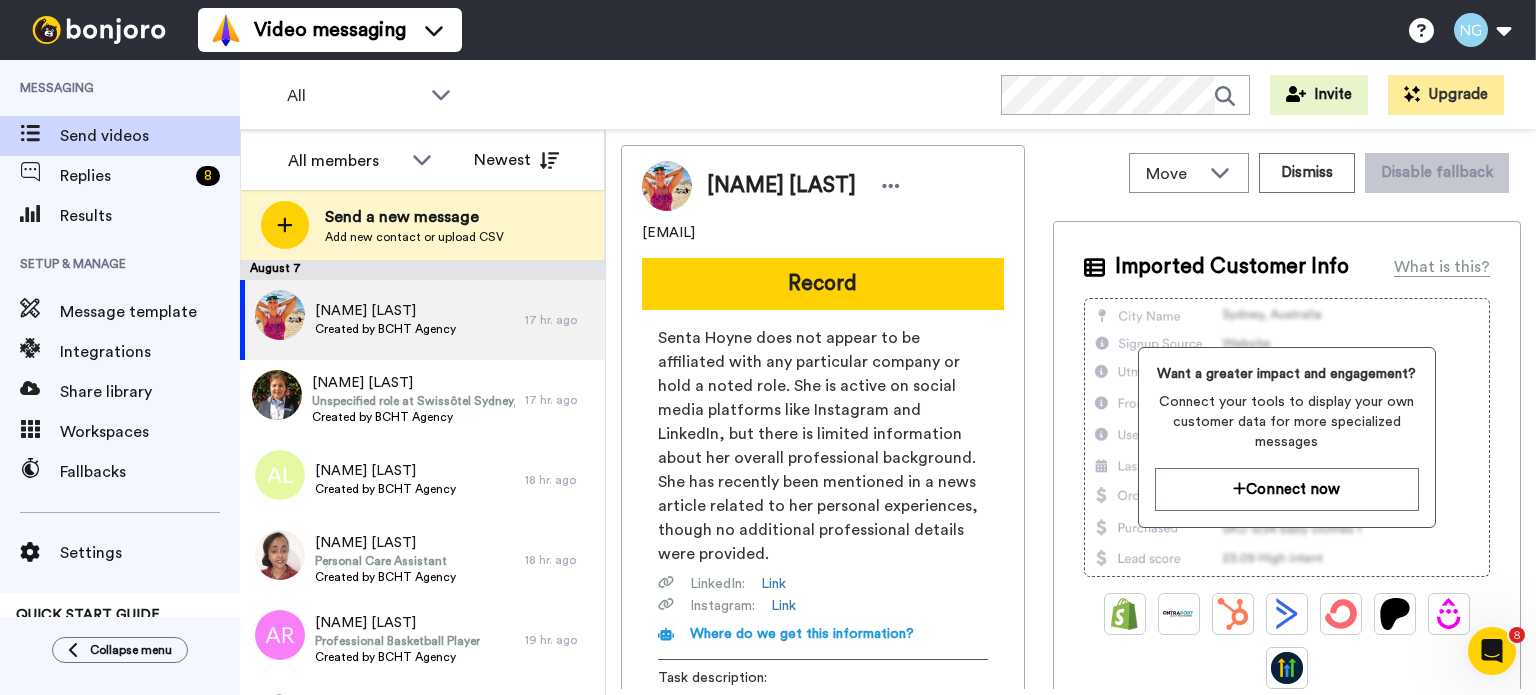 click at bounding box center (99, 30) 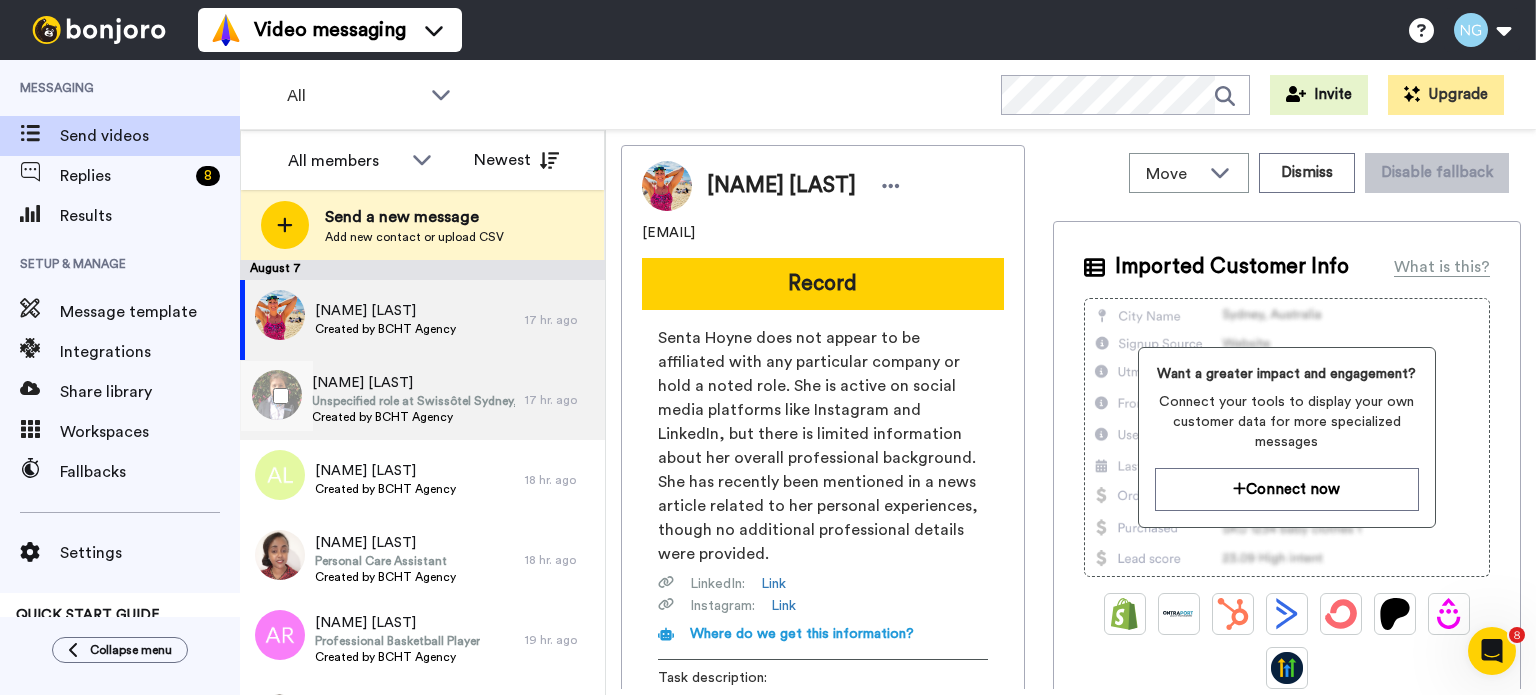 scroll, scrollTop: 144, scrollLeft: 0, axis: vertical 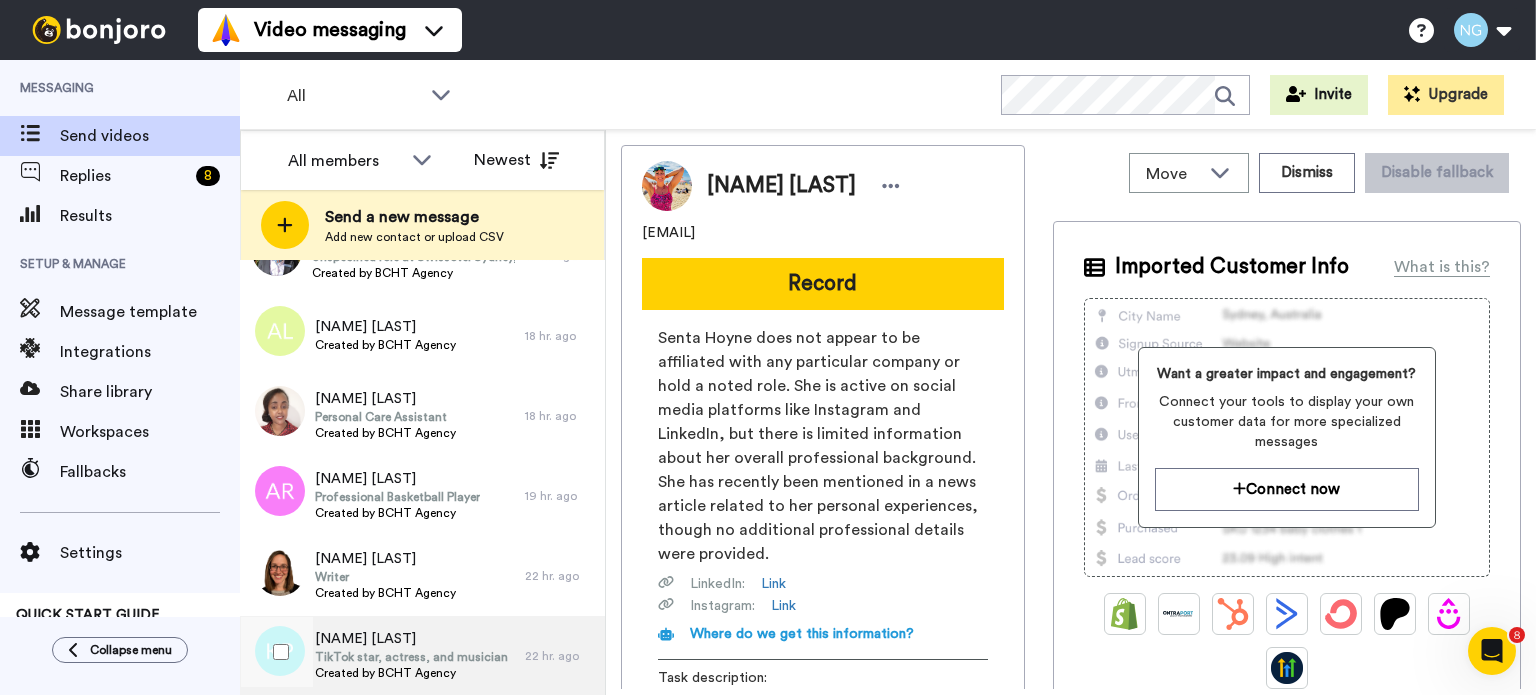 click on "Kyra Pollard TikTok star, actress, and musician Created by BCHT Agency" at bounding box center (382, 656) 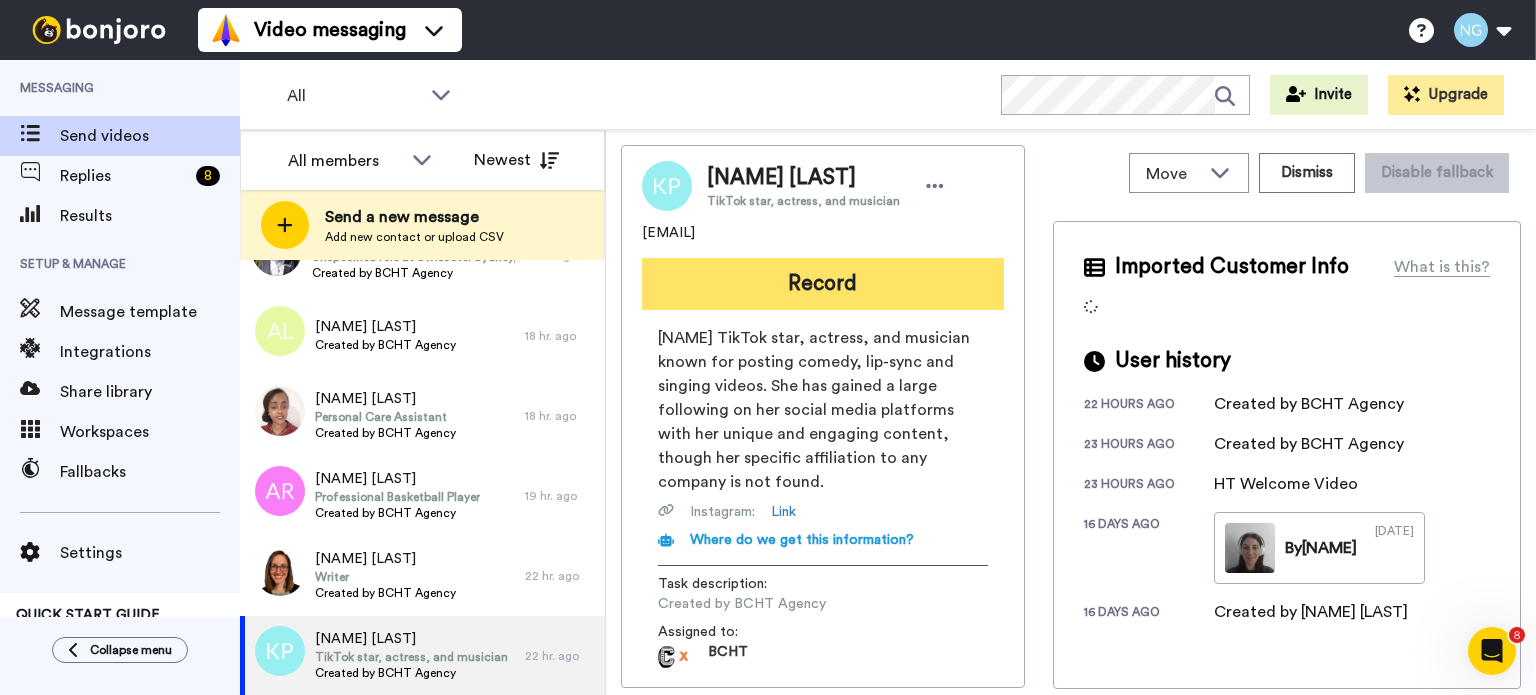 click on "Record" at bounding box center (823, 284) 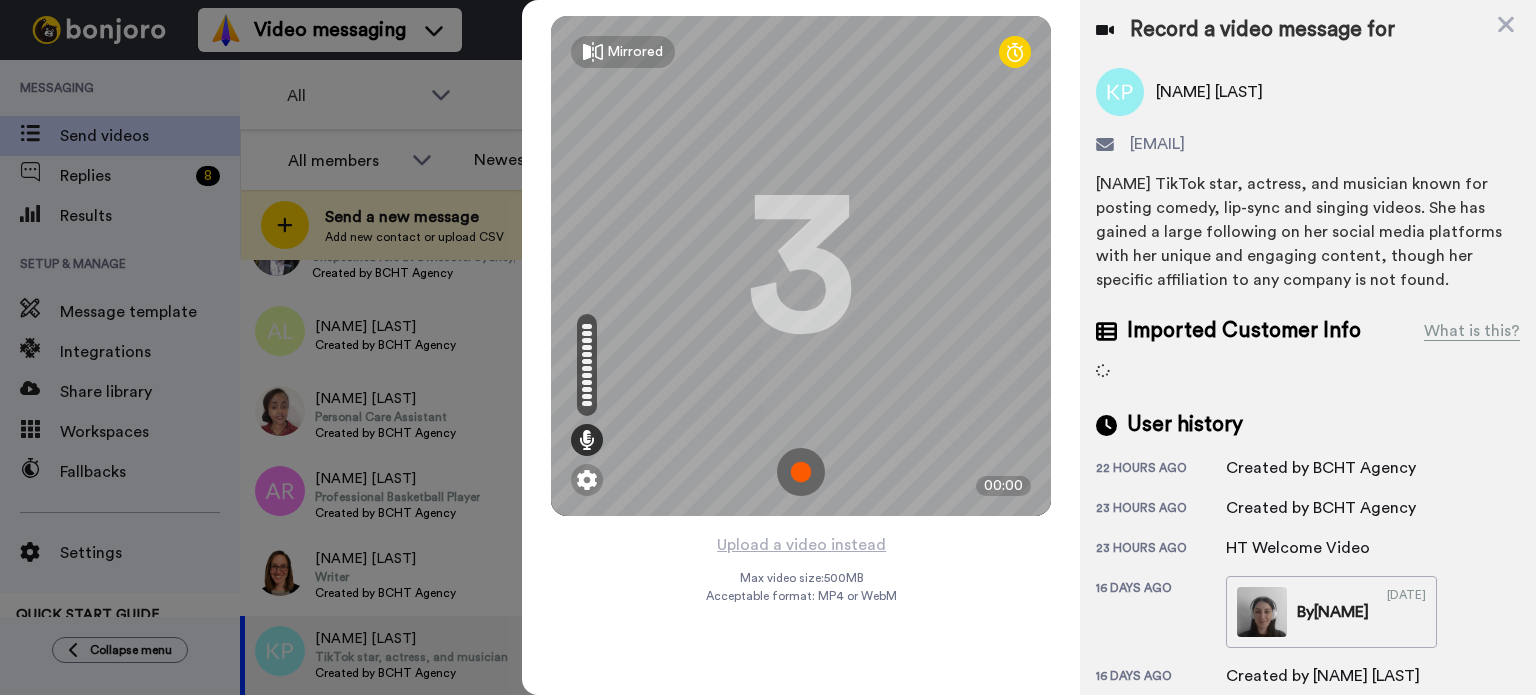 click at bounding box center (801, 472) 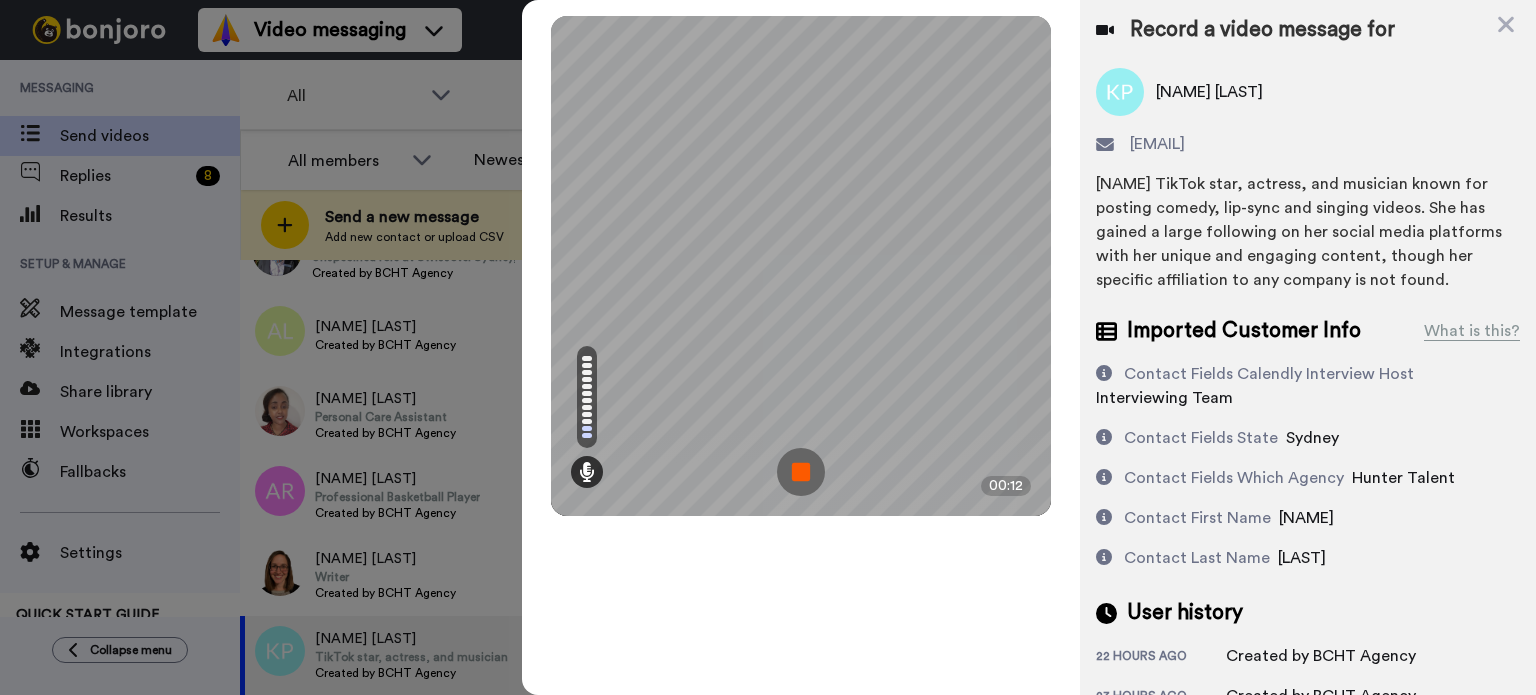 click at bounding box center (801, 472) 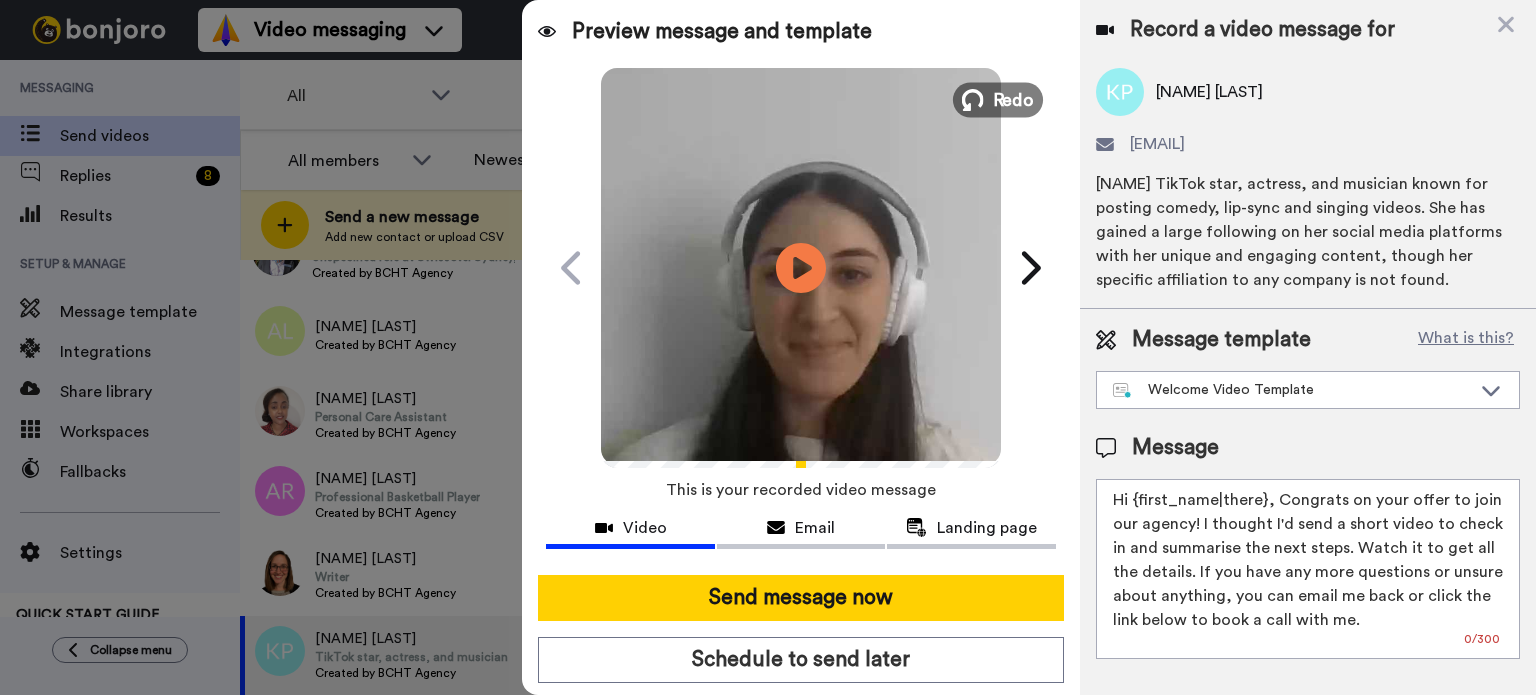click at bounding box center (973, 100) 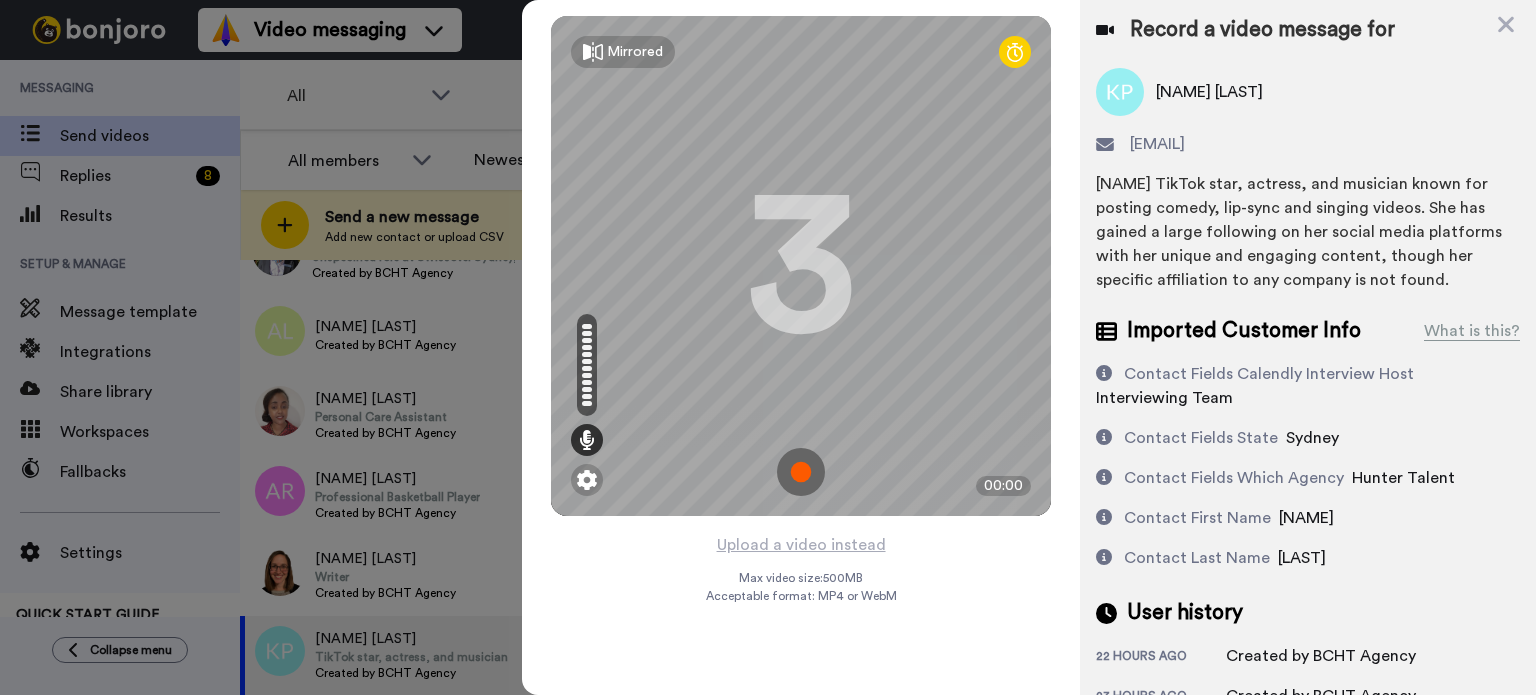click at bounding box center [801, 472] 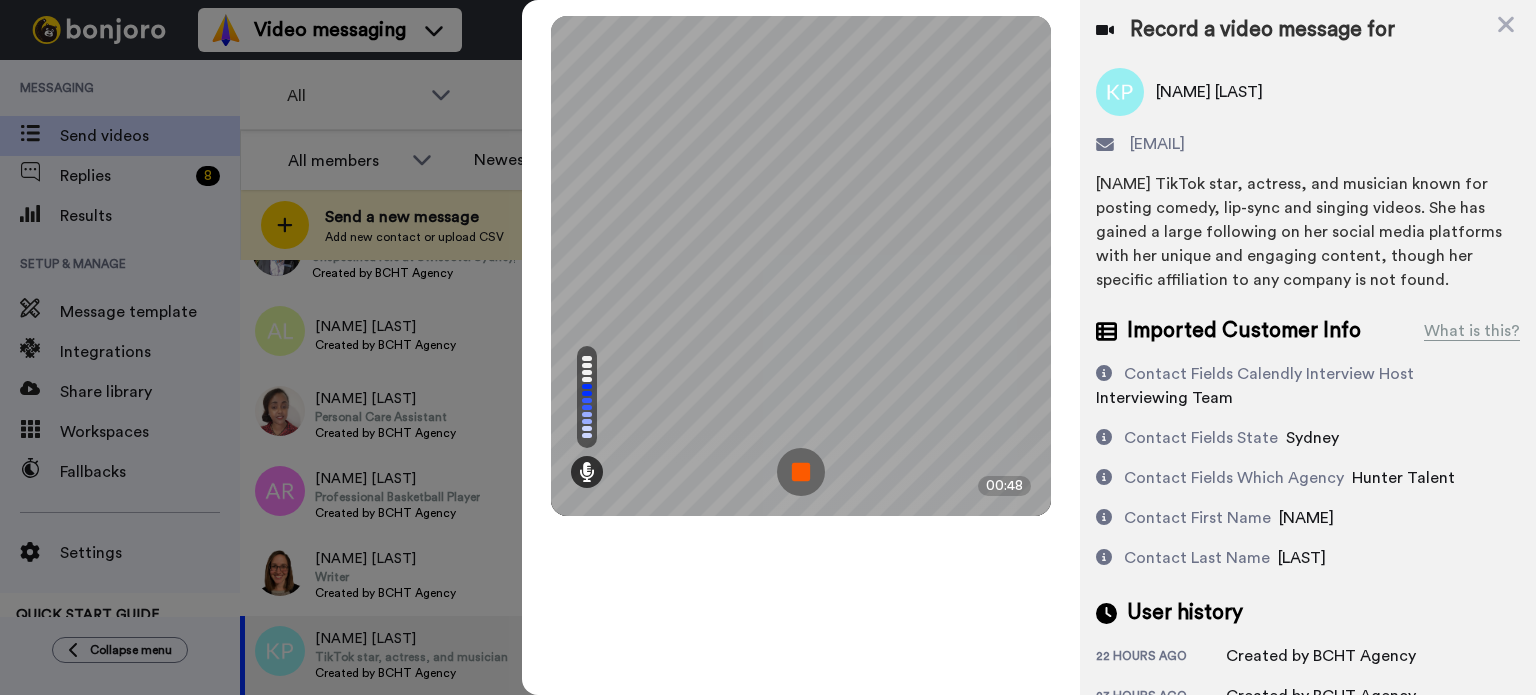 click at bounding box center [801, 472] 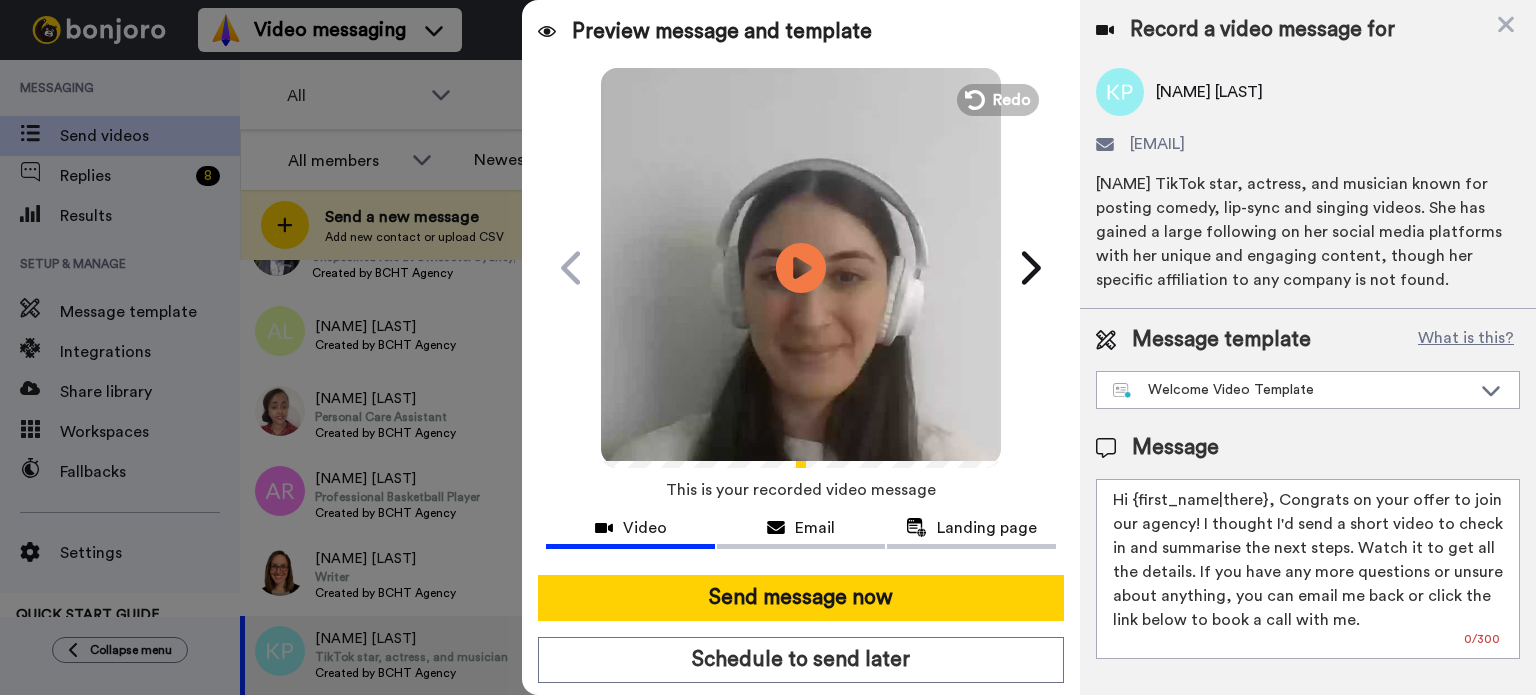 click at bounding box center [801, 265] 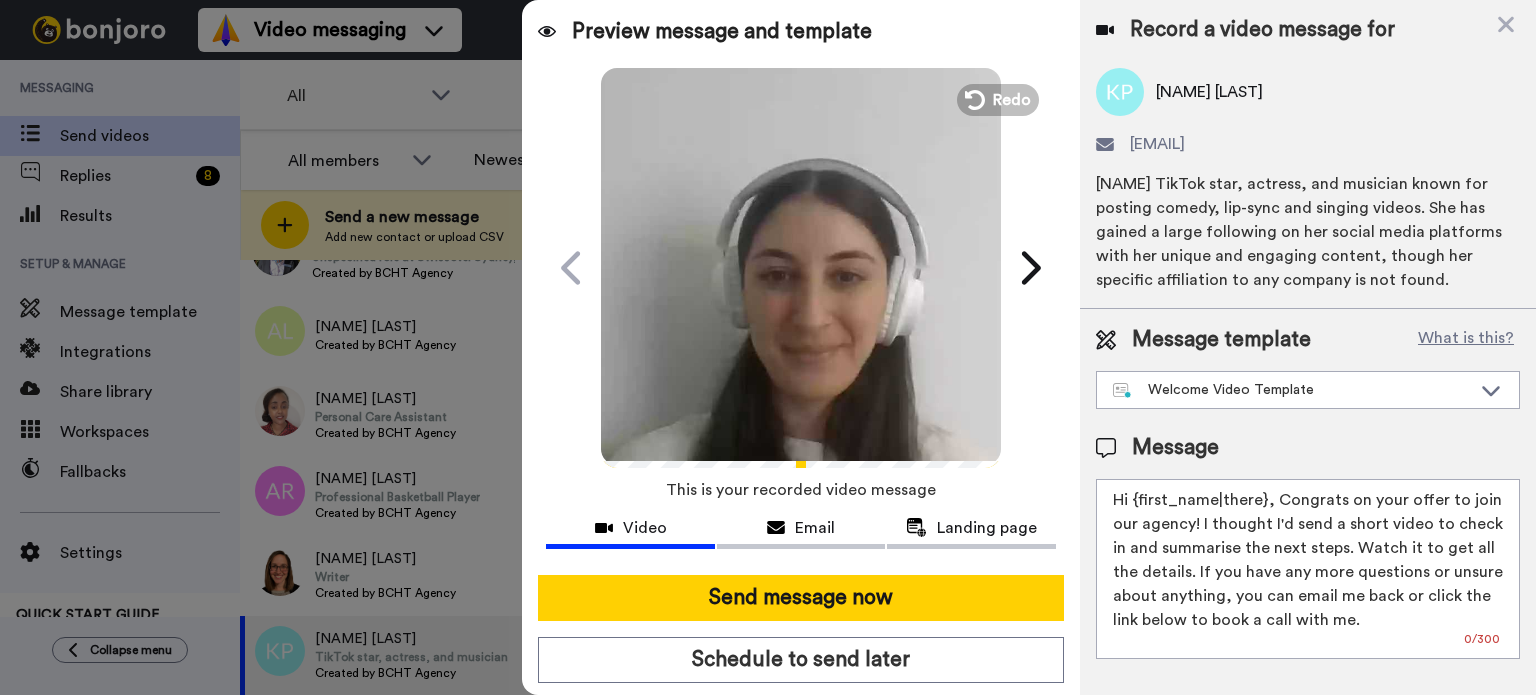 drag, startPoint x: 1130, startPoint y: 499, endPoint x: 1265, endPoint y: 497, distance: 135.01482 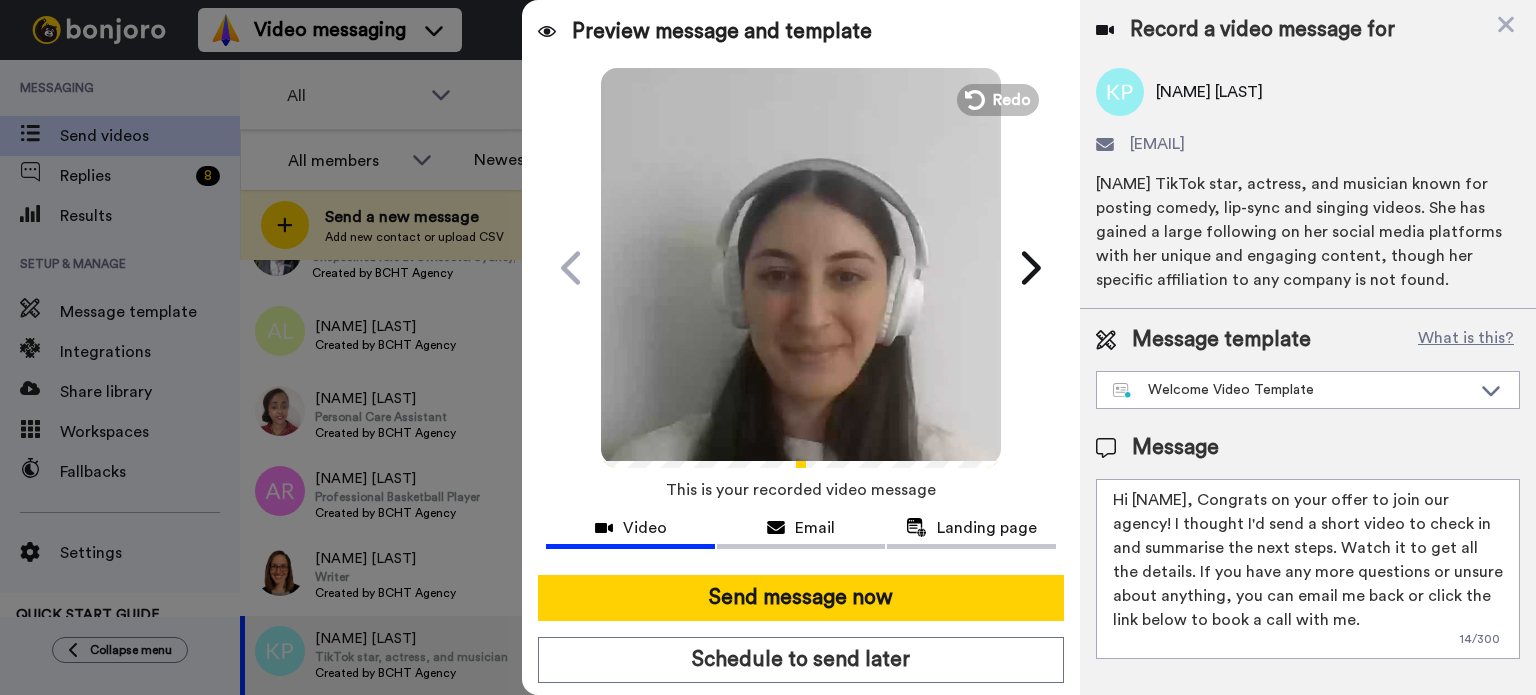 type on "Hi Kyra, Congrats on your offer to join our agency! I thought I'd send a short video to check in and summarise the next steps. Watch it to get all the details. If you have any more questions or unsure about anything, you can email me back or click the link below to book a call with me." 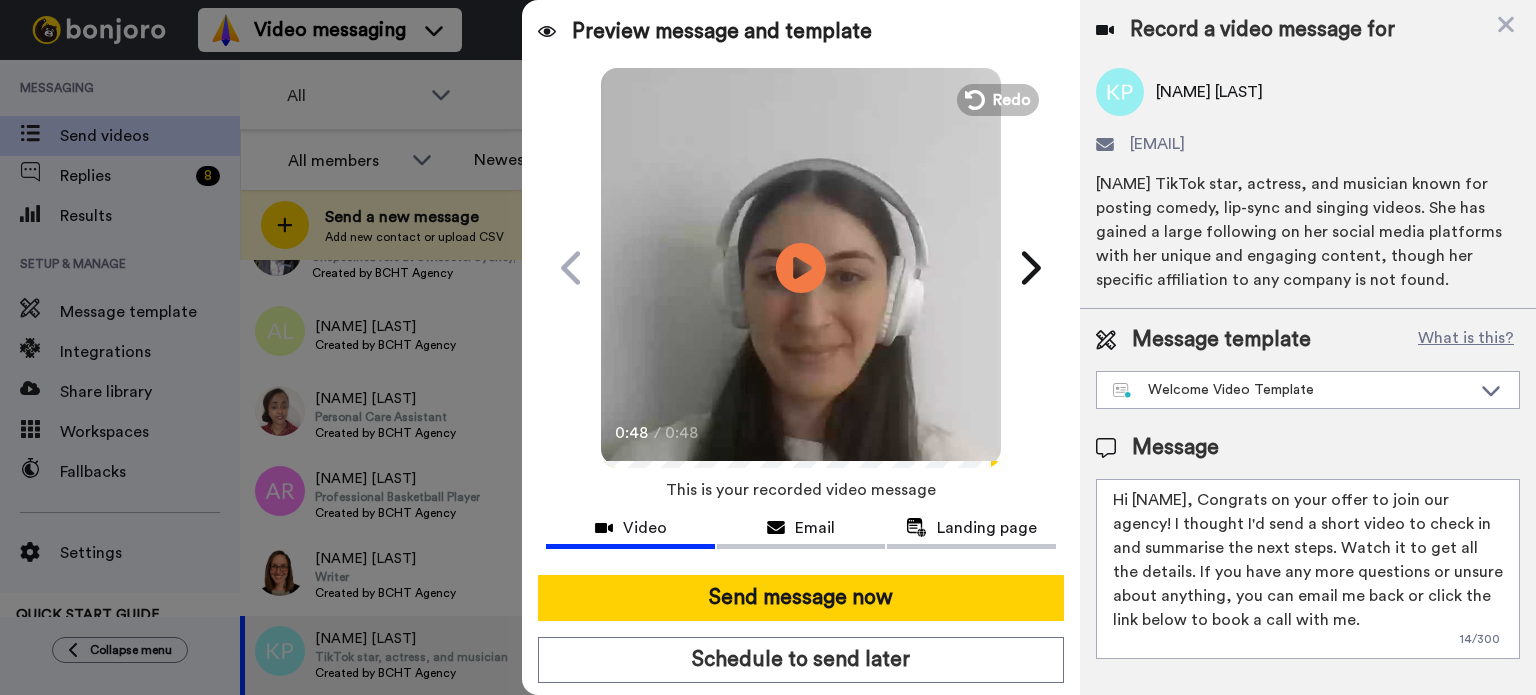 click at bounding box center (801, 265) 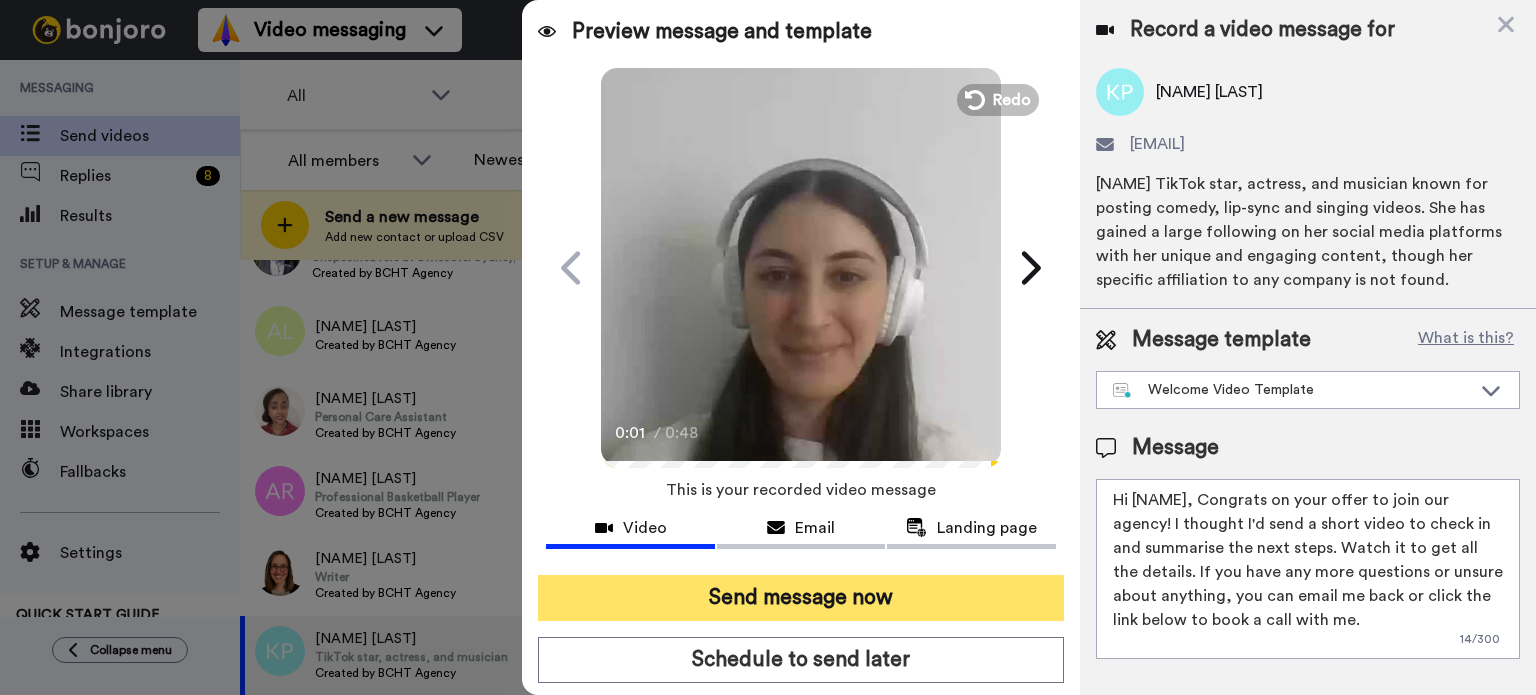 click on "Send message now" at bounding box center (801, 598) 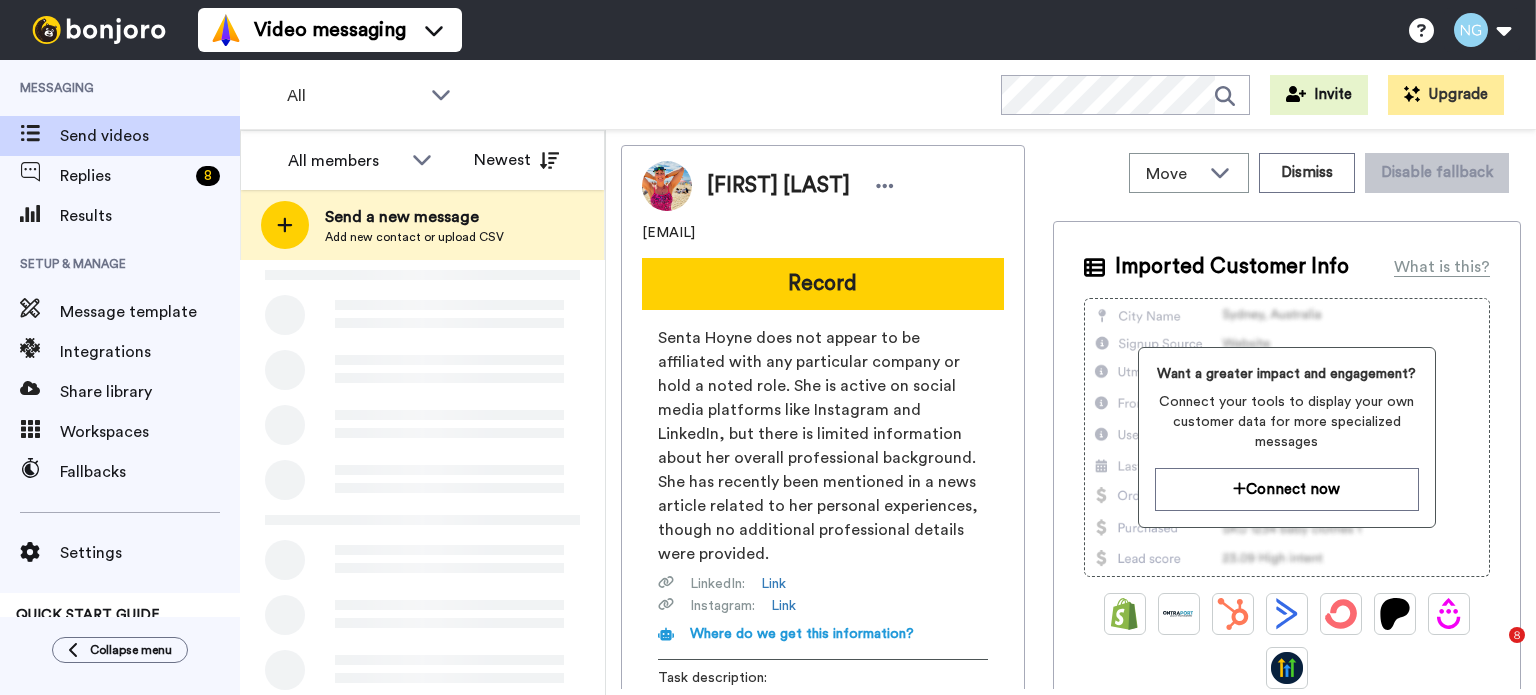 scroll, scrollTop: 0, scrollLeft: 0, axis: both 